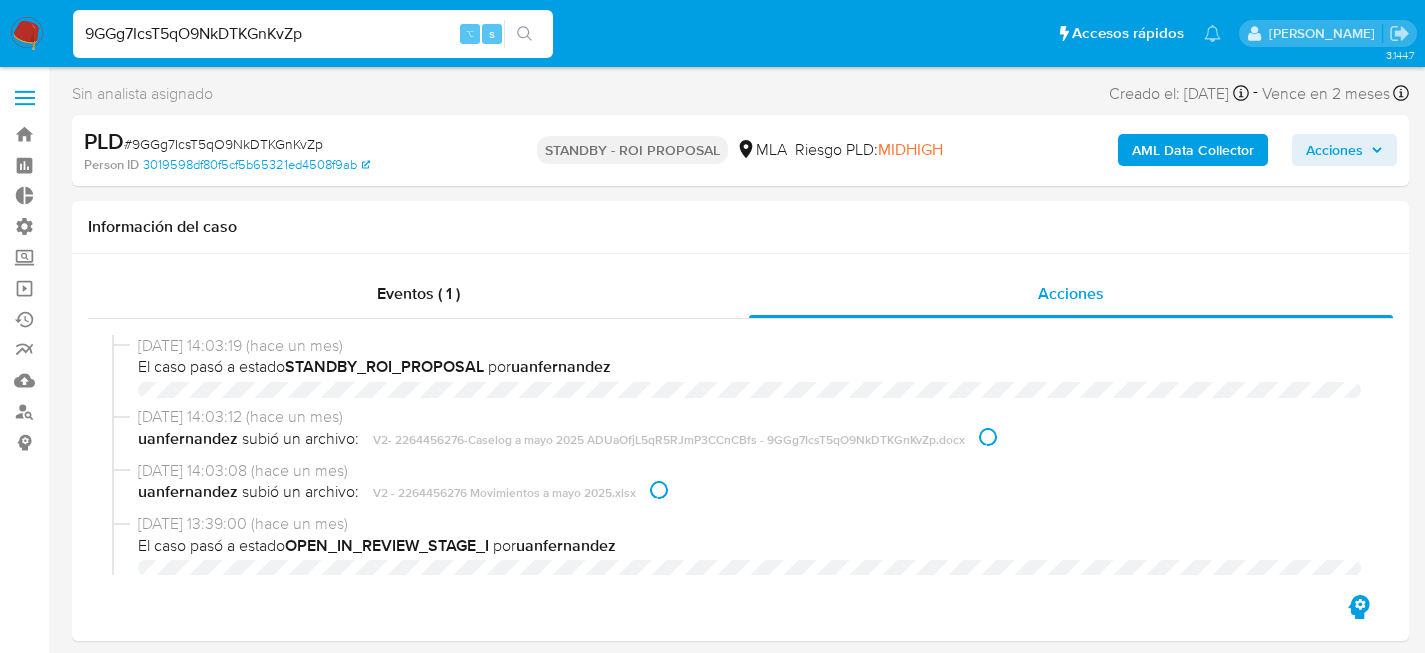 select on "10" 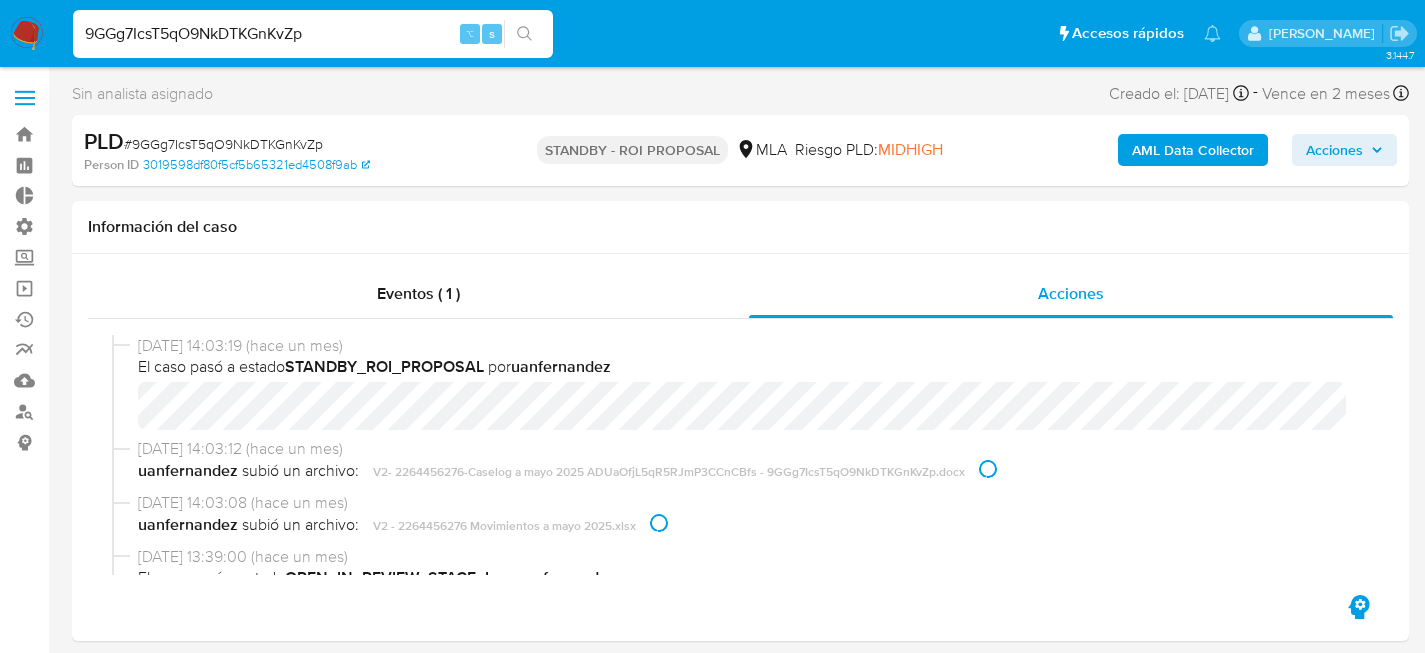 scroll, scrollTop: 4, scrollLeft: 0, axis: vertical 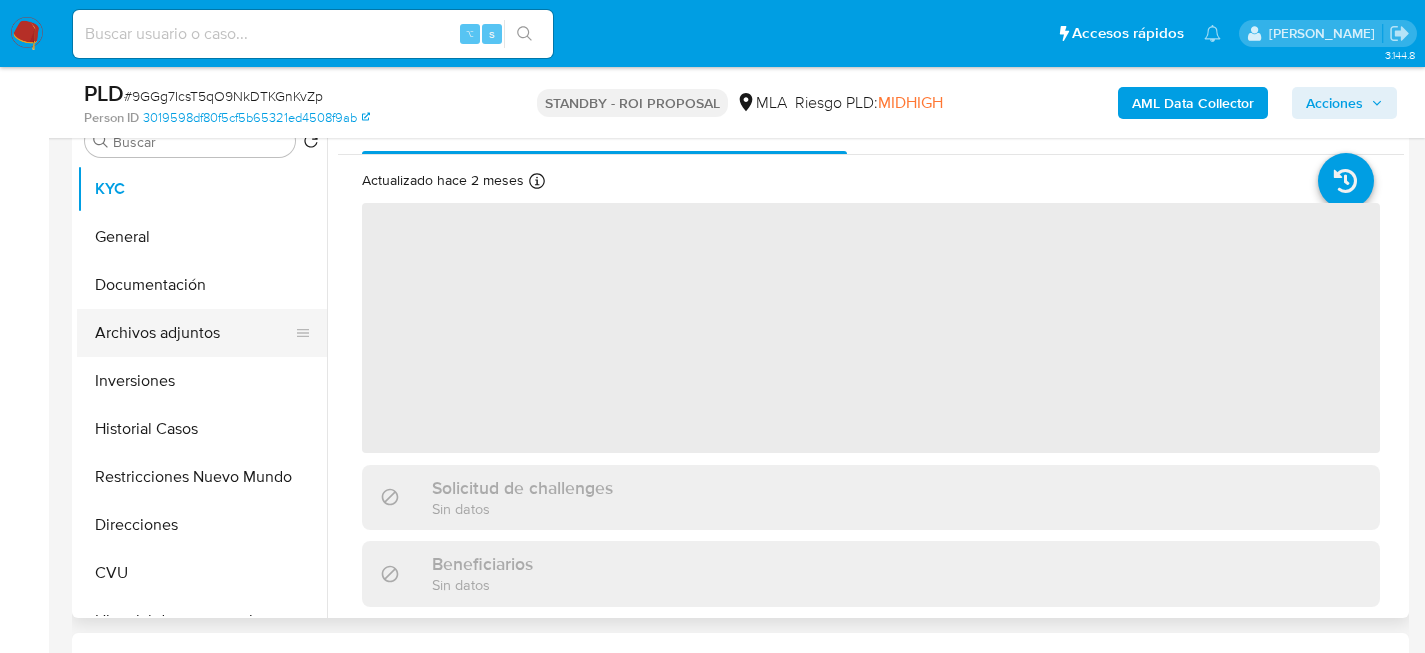 click on "Archivos adjuntos" at bounding box center [194, 333] 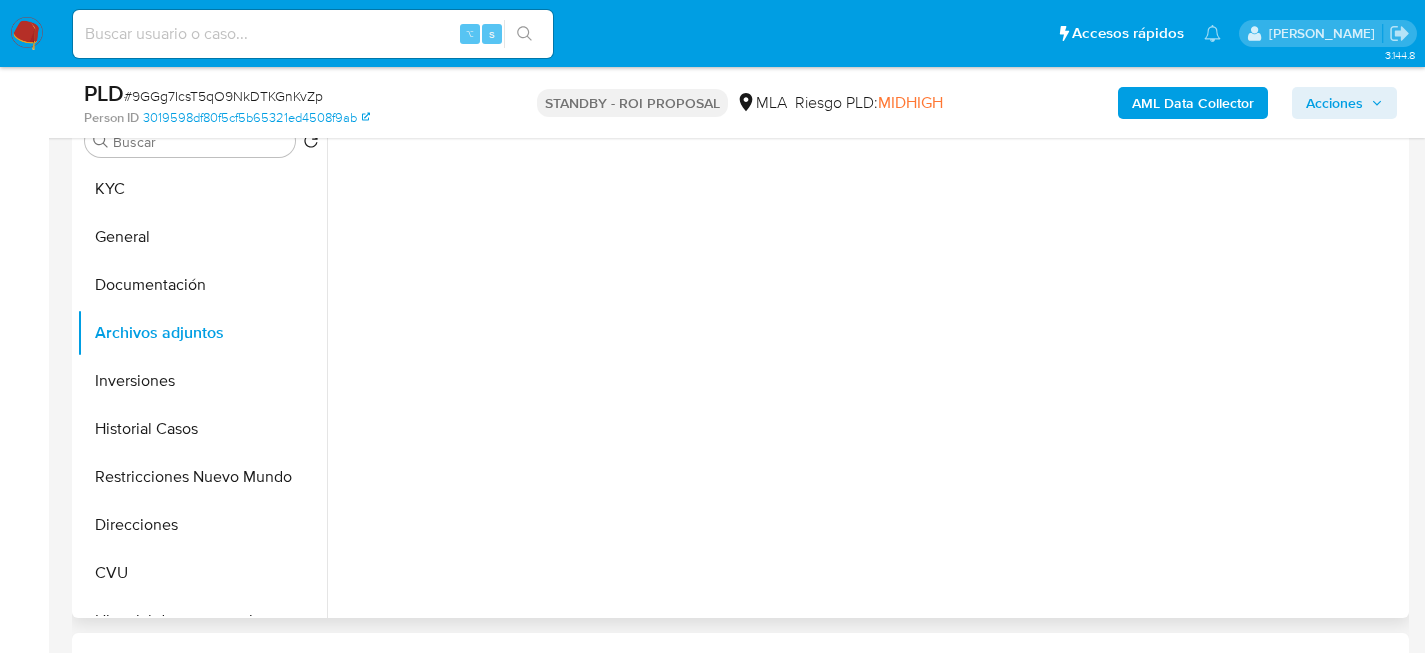 select on "10" 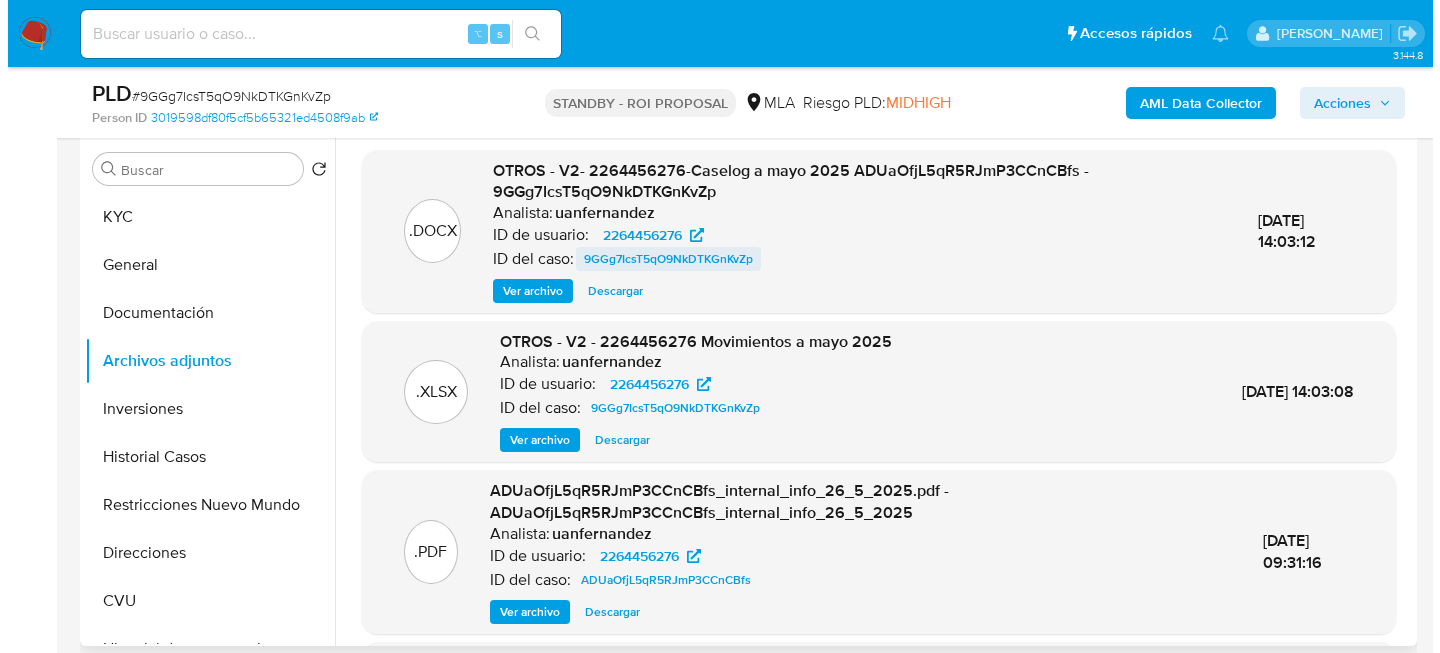 scroll, scrollTop: 384, scrollLeft: 0, axis: vertical 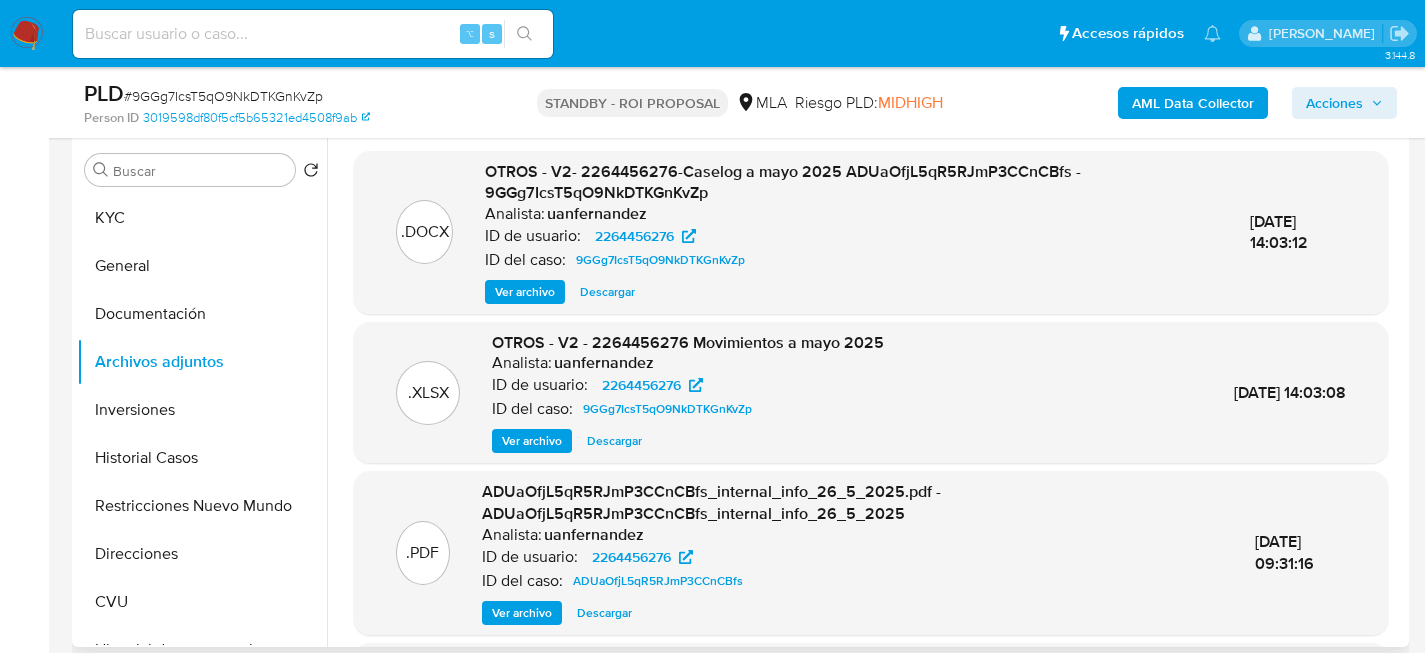 click on "Ver archivo" at bounding box center (525, 292) 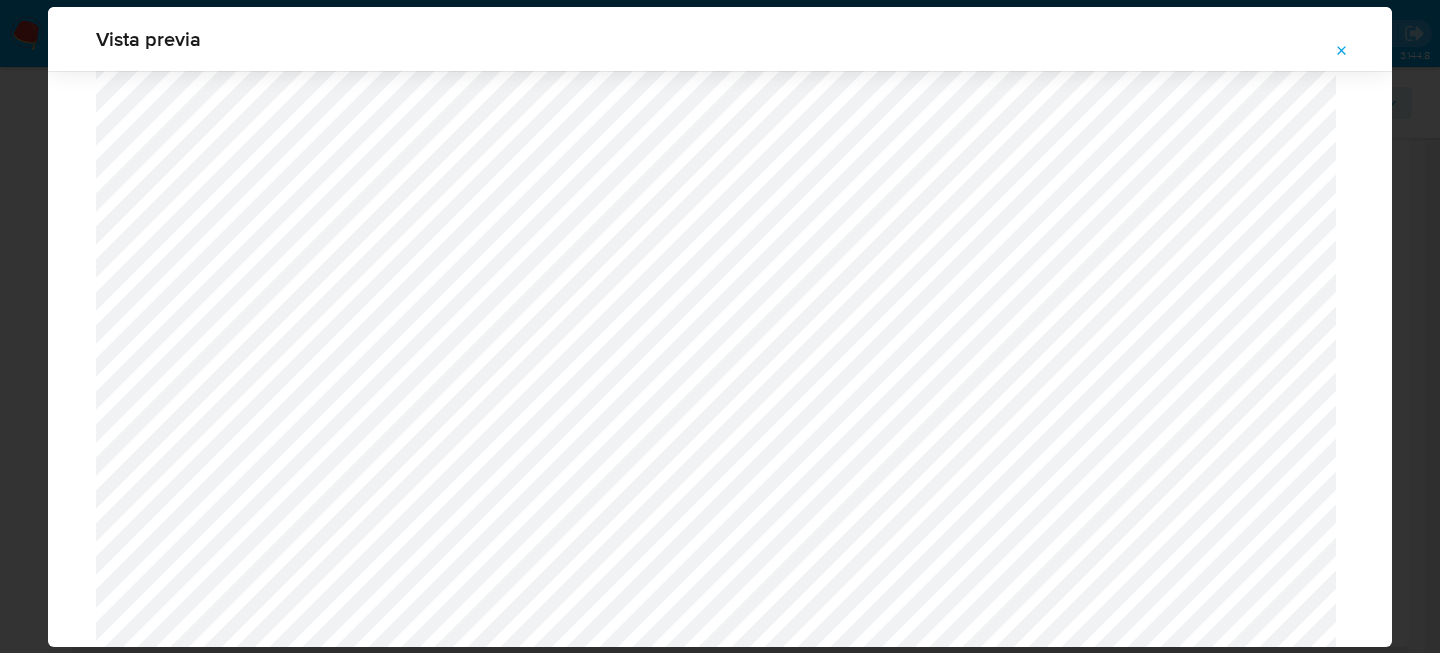 scroll, scrollTop: 1100, scrollLeft: 0, axis: vertical 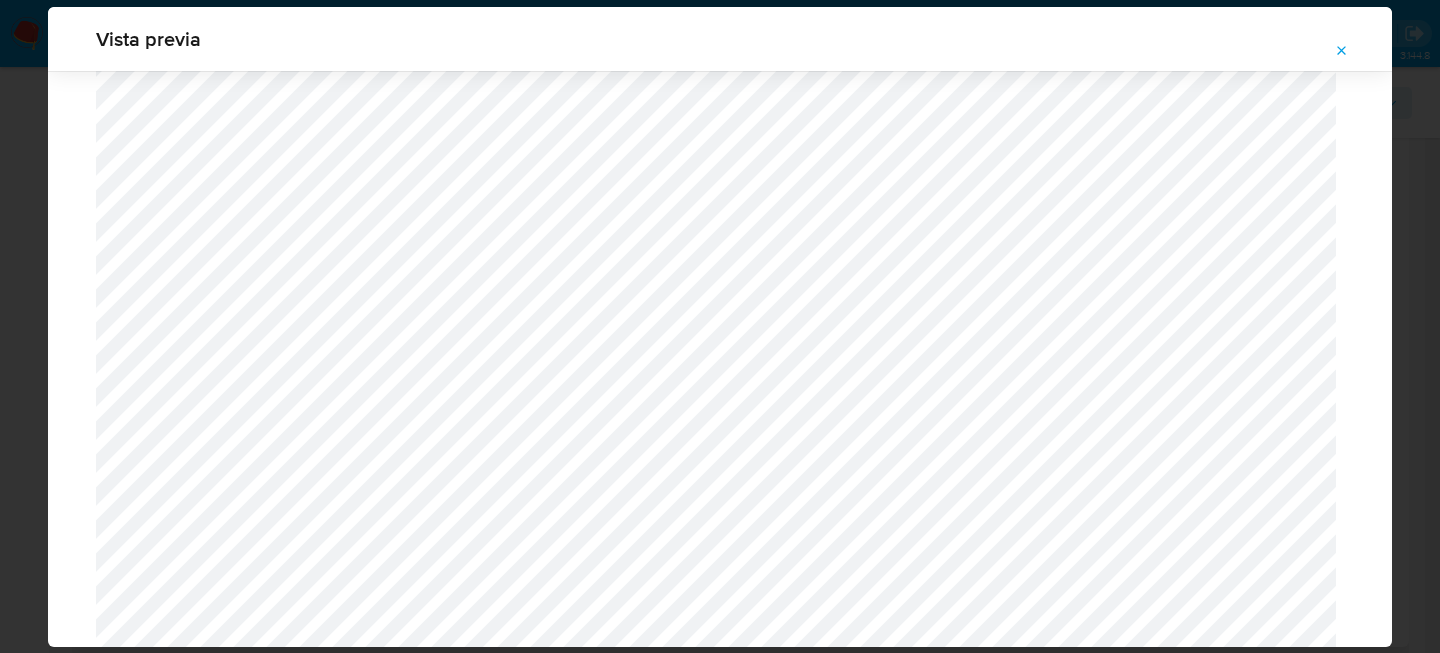 click on "Vista previa" at bounding box center (720, 326) 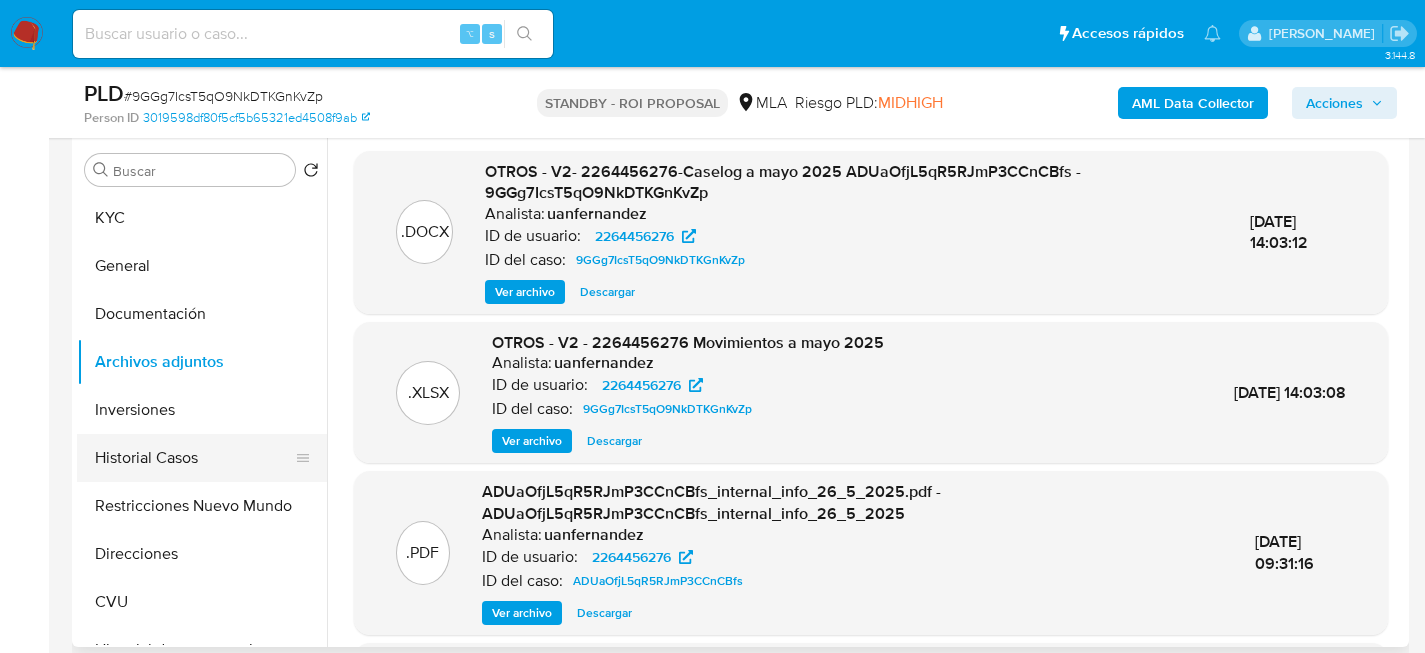 click on "Historial Casos" at bounding box center (194, 458) 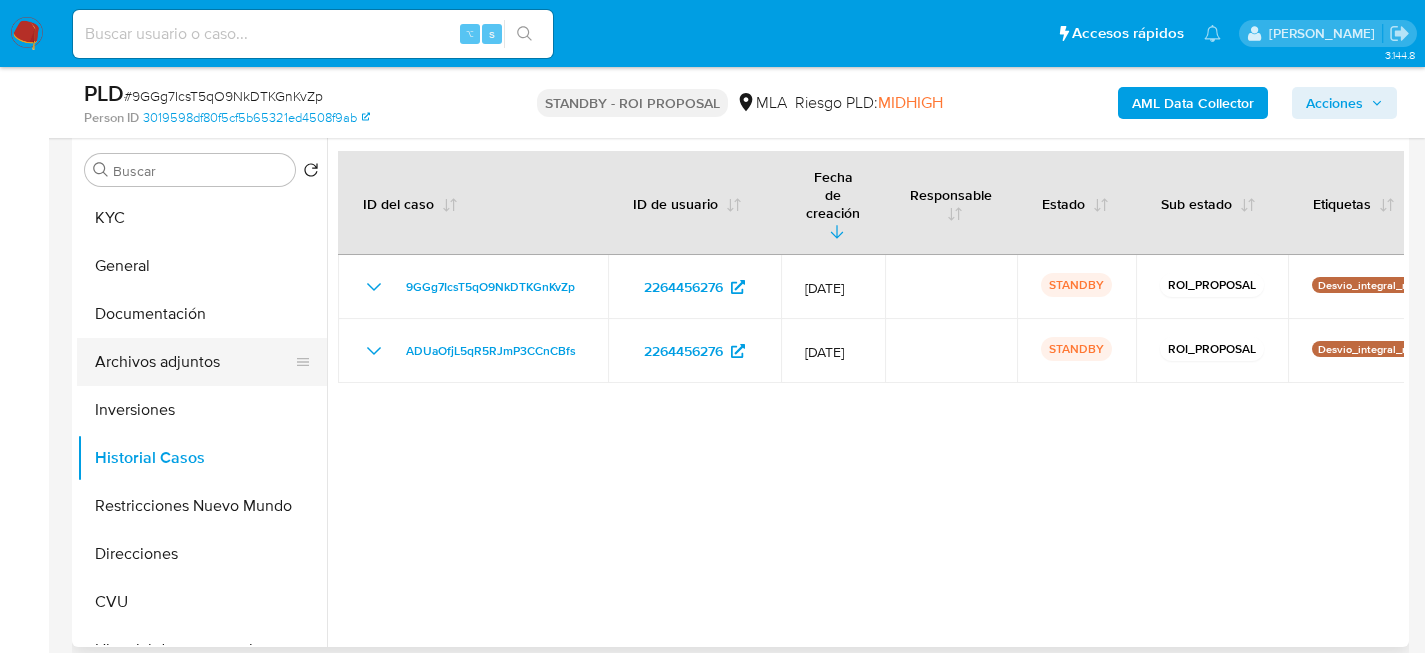 click on "Archivos adjuntos" at bounding box center (194, 362) 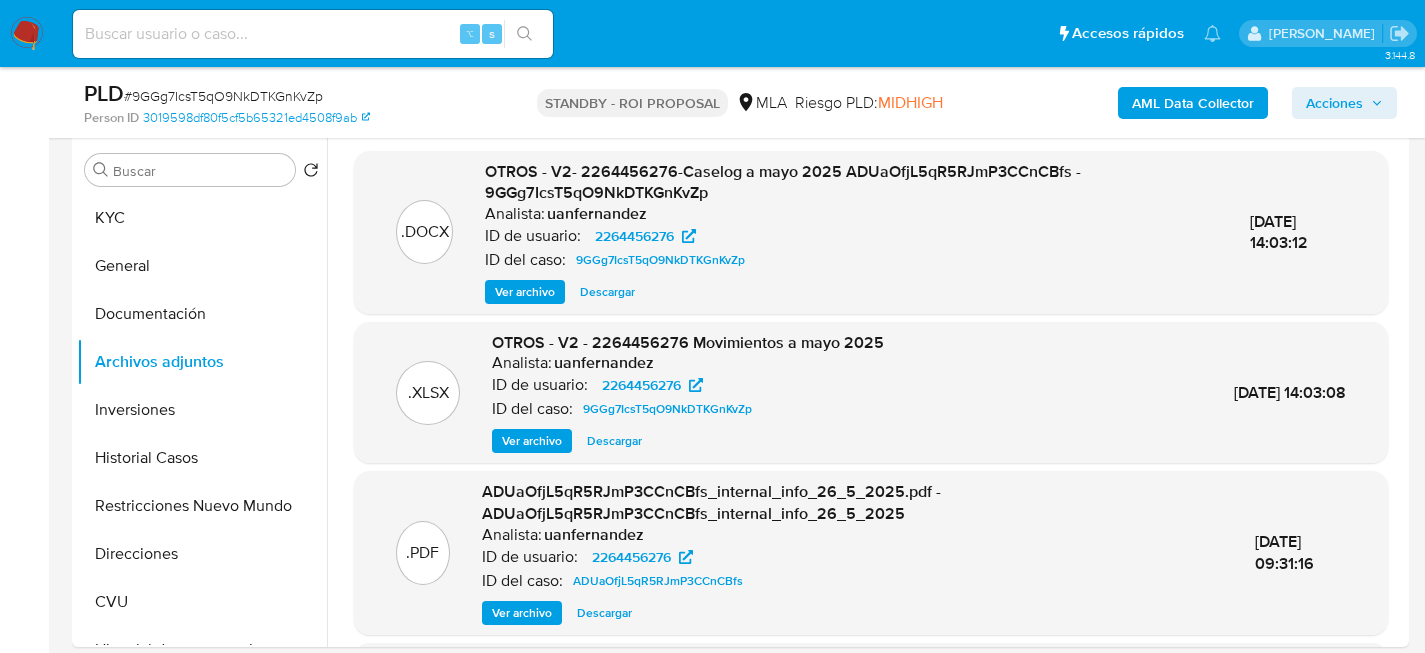 click on "Ver archivo" at bounding box center (525, 292) 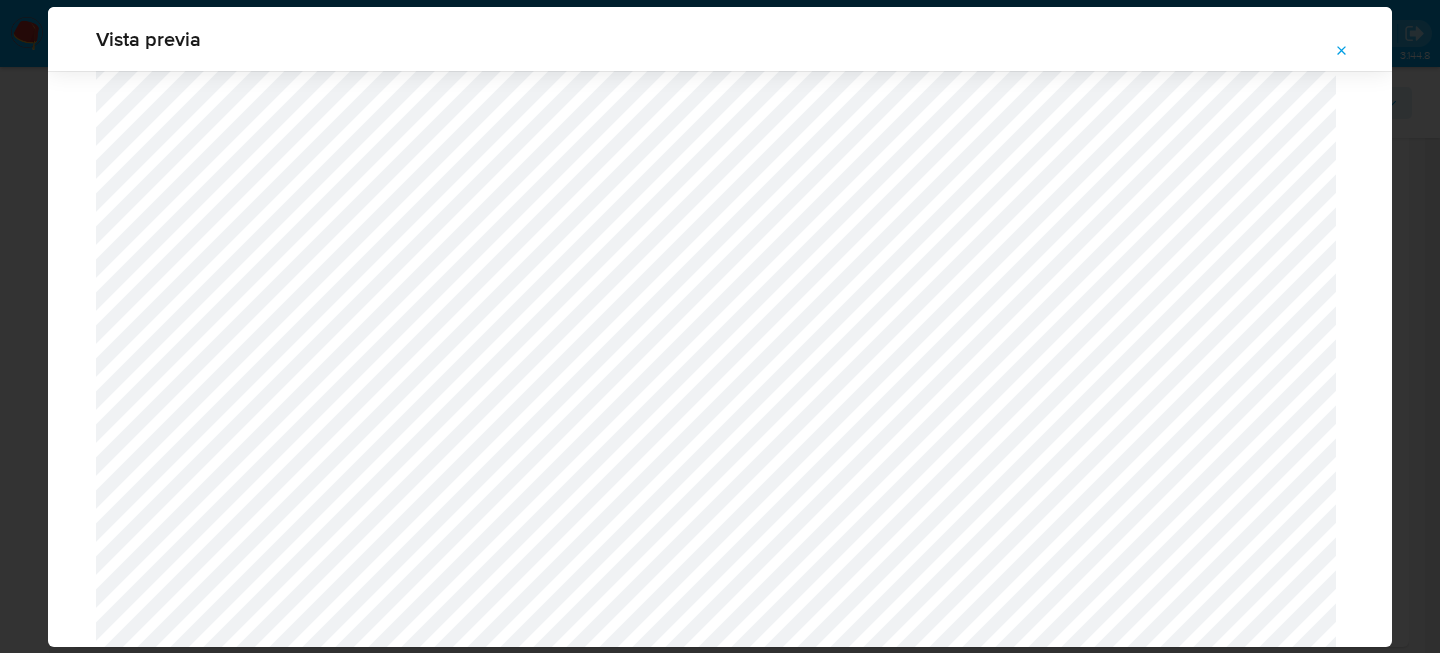 scroll, scrollTop: 755, scrollLeft: 0, axis: vertical 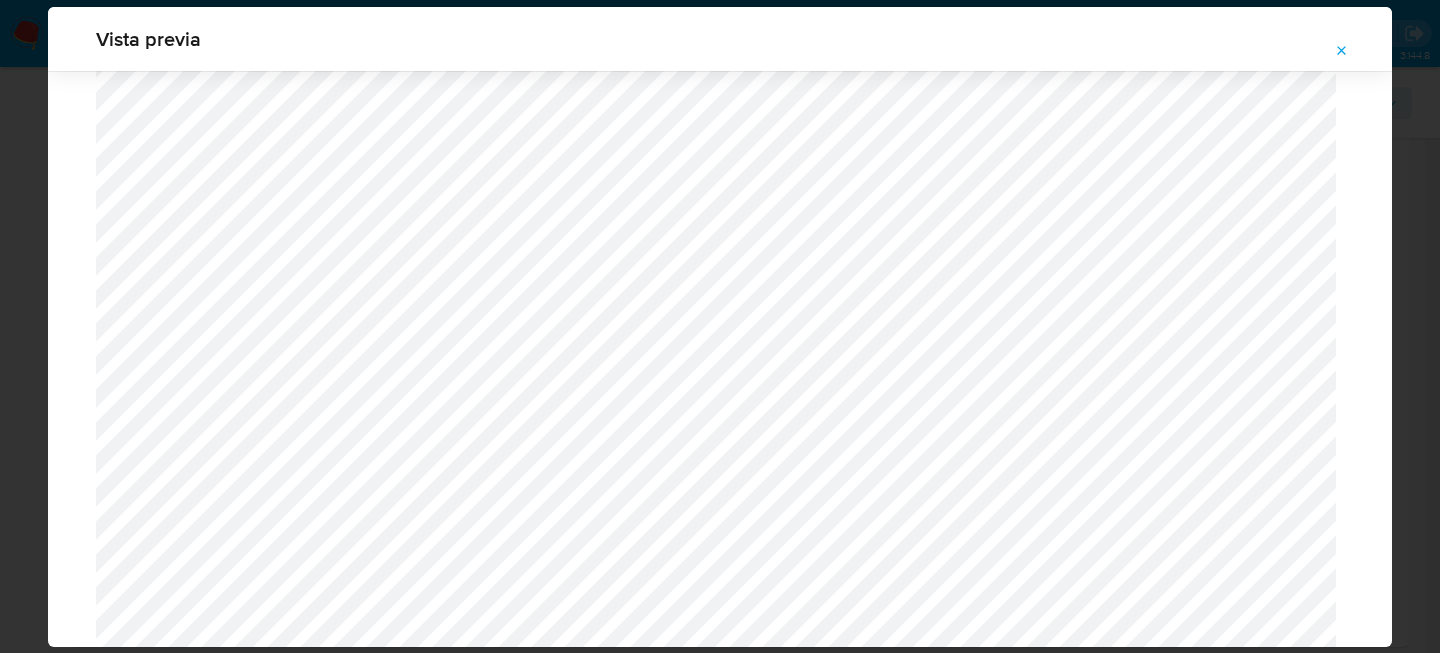 click on "Vista previa" at bounding box center (720, 39) 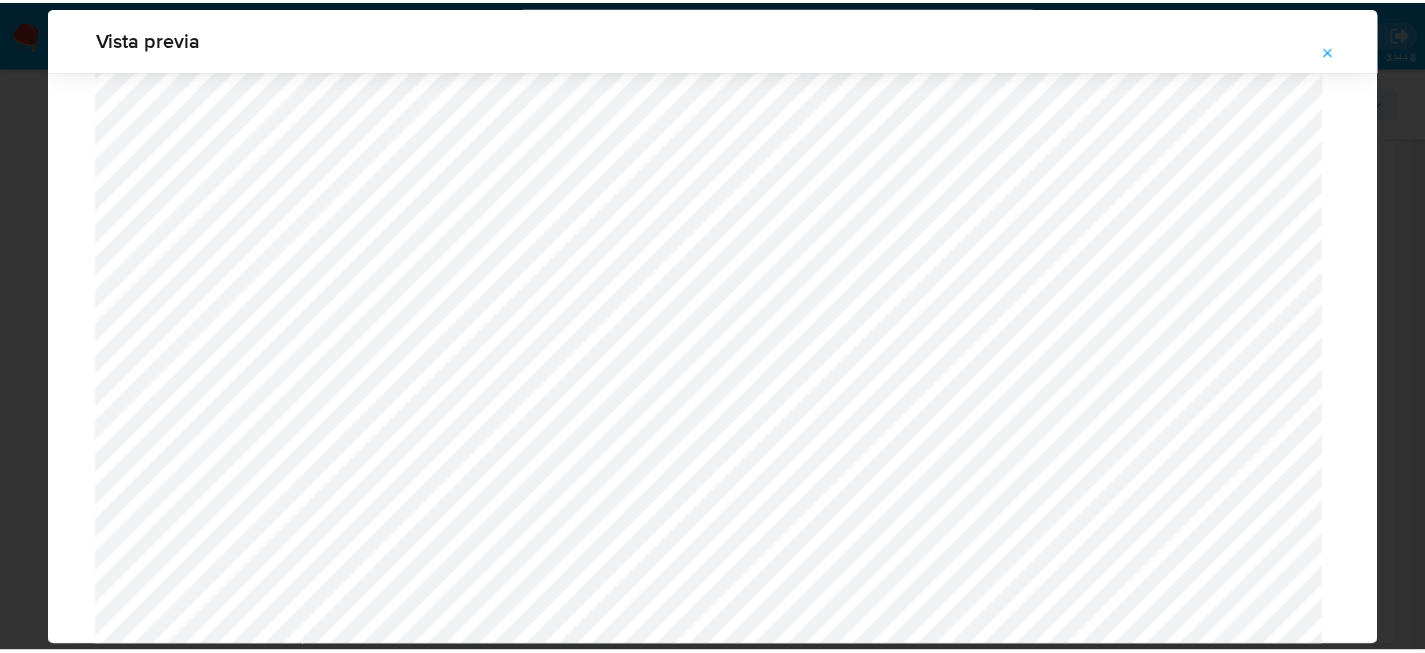 scroll, scrollTop: 64, scrollLeft: 0, axis: vertical 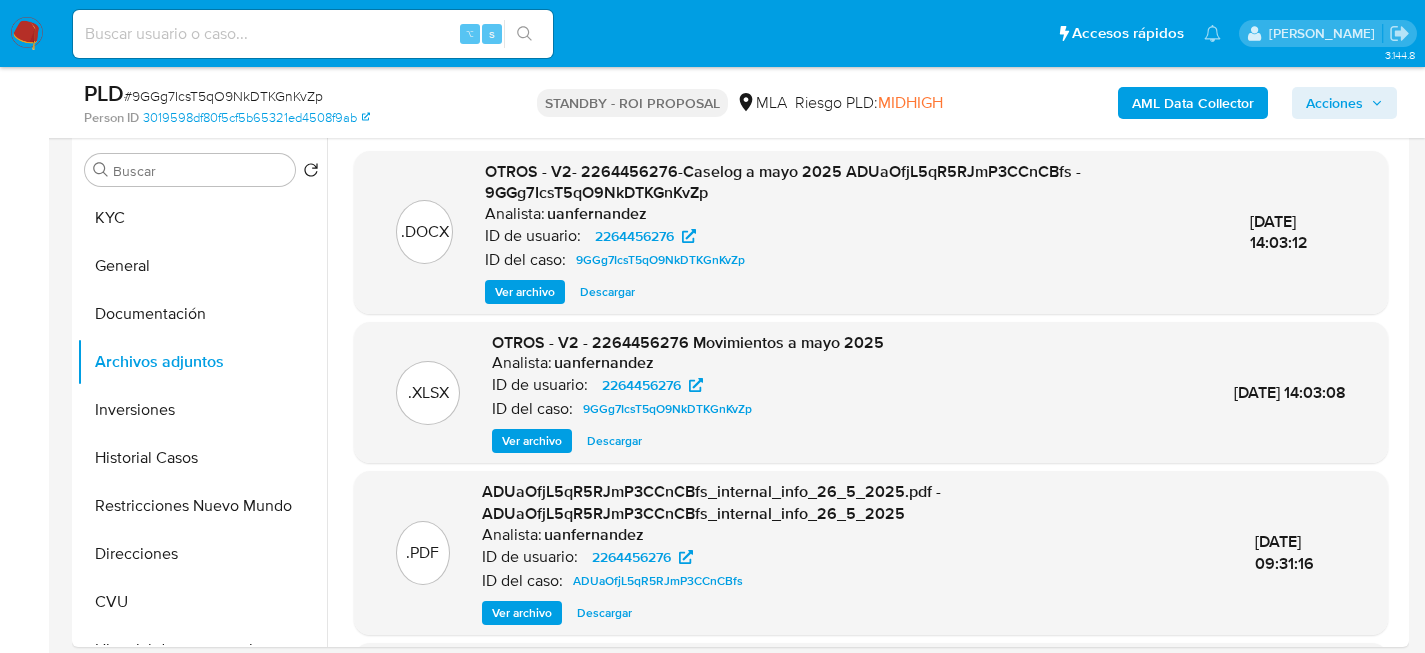 click on "⌥ s" at bounding box center (313, 34) 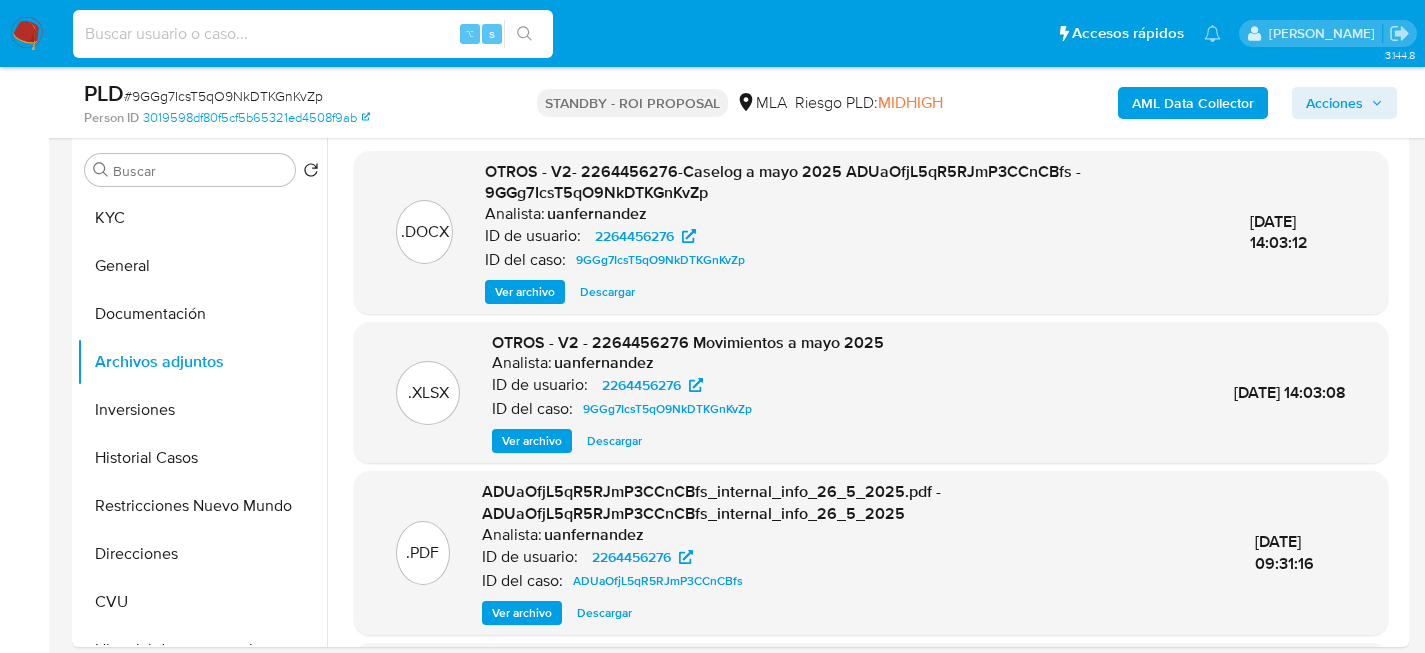 paste on "rTDs7WXuOZkTqpvdlnRZqC21" 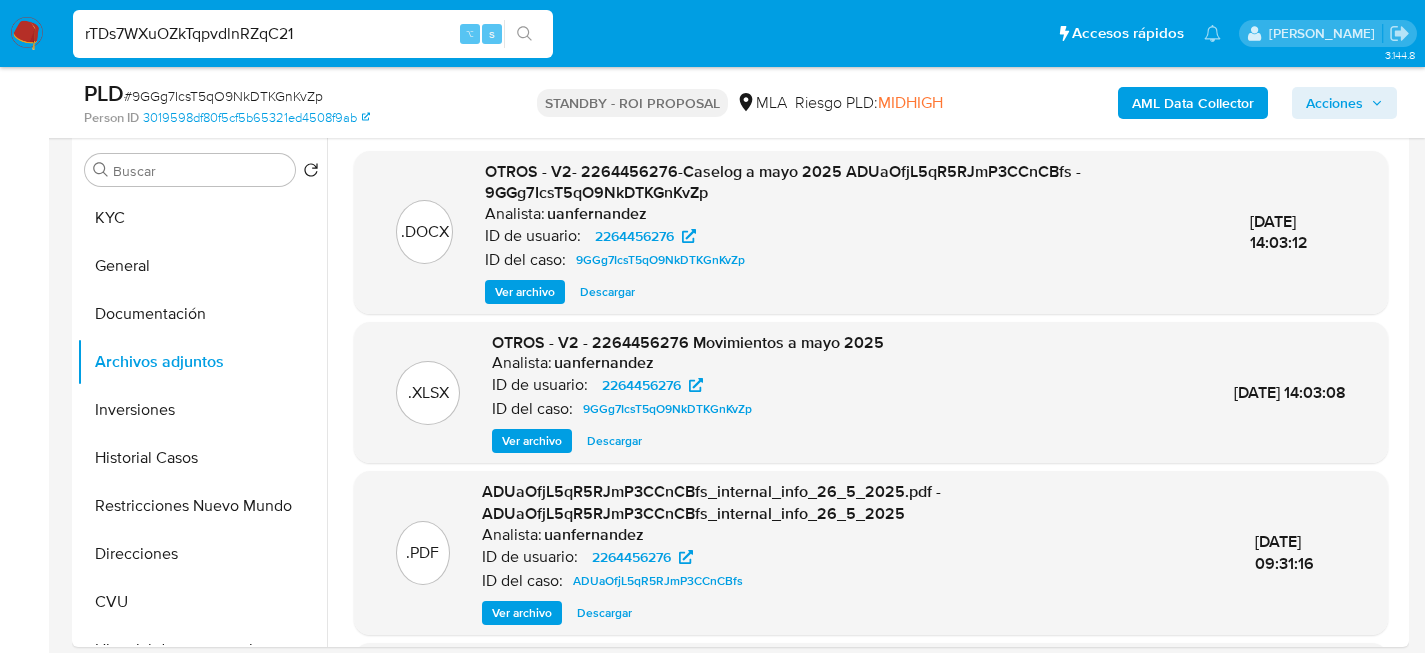 type on "rTDs7WXuOZkTqpvdlnRZqC21" 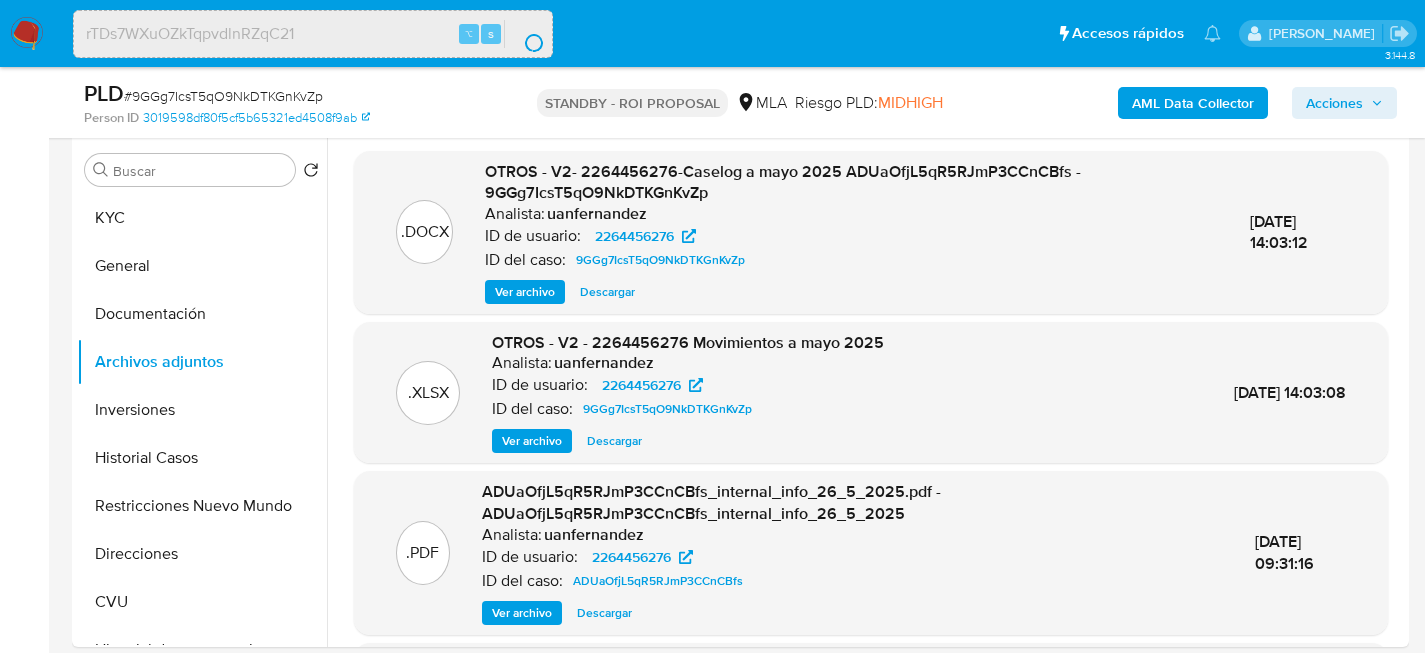 scroll, scrollTop: 0, scrollLeft: 0, axis: both 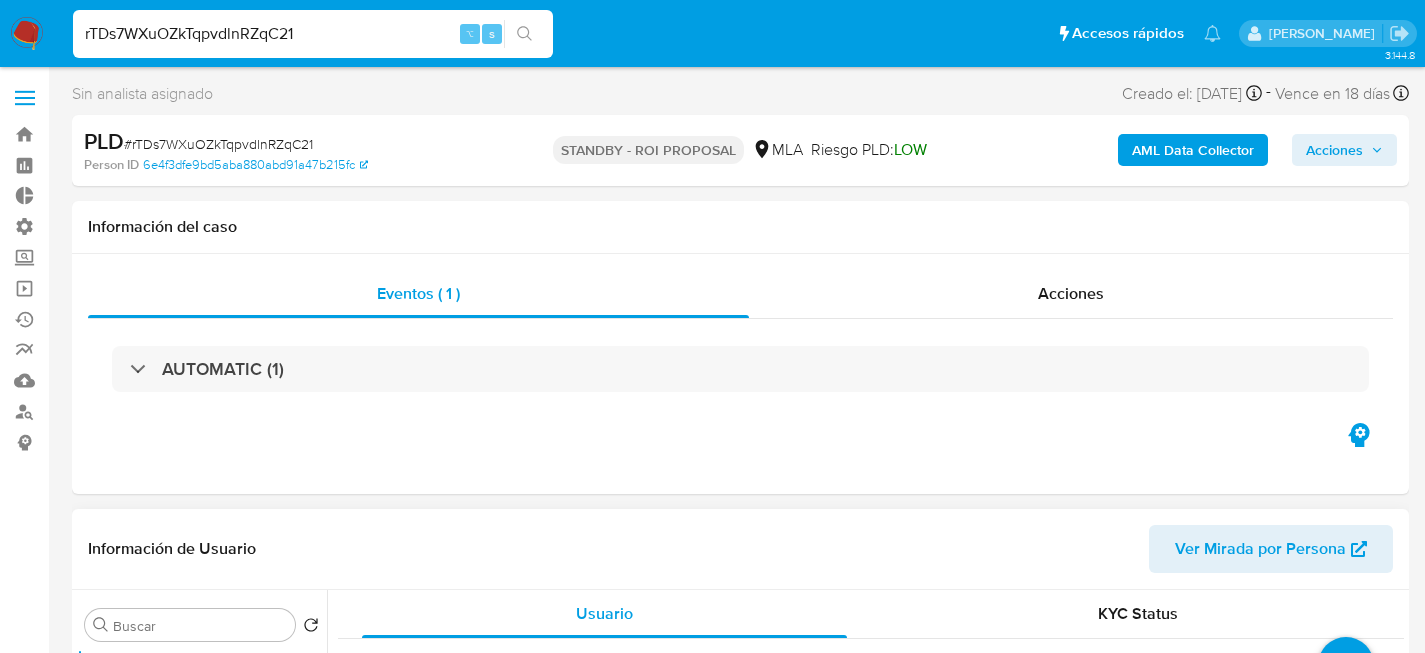 select on "10" 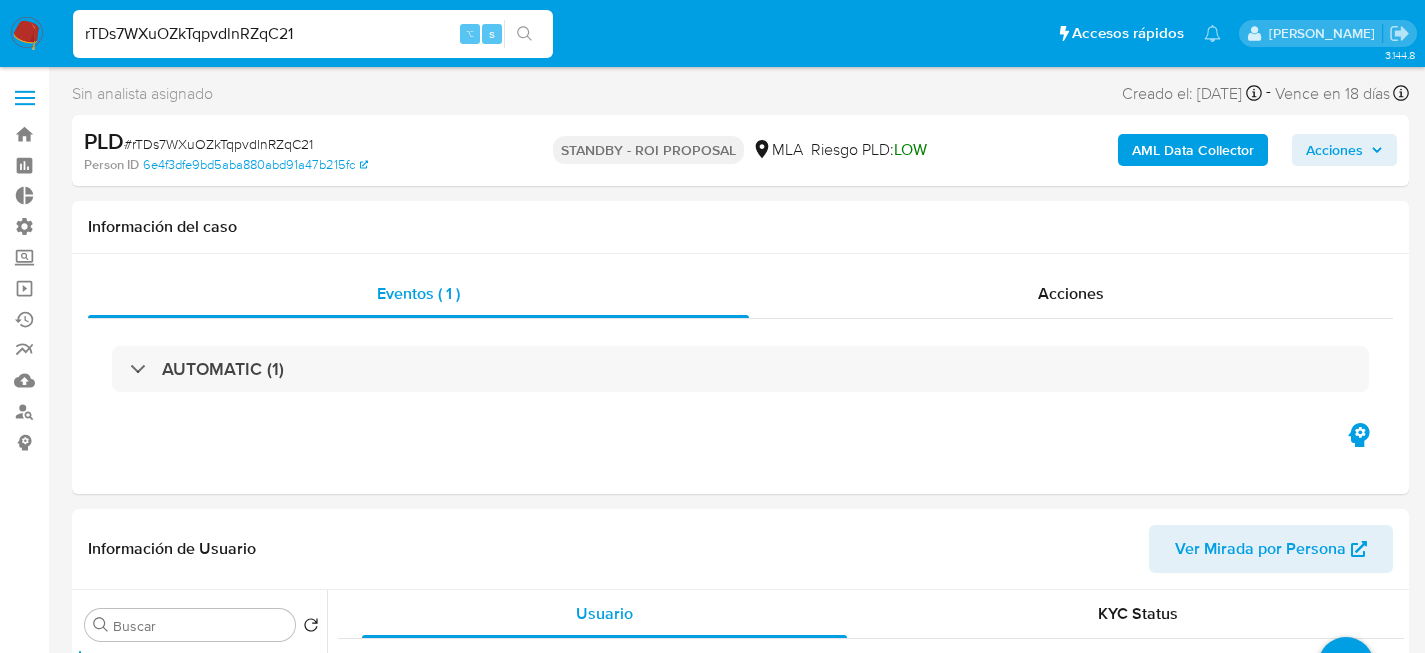 click on "rTDs7WXuOZkTqpvdlnRZqC21" at bounding box center [313, 34] 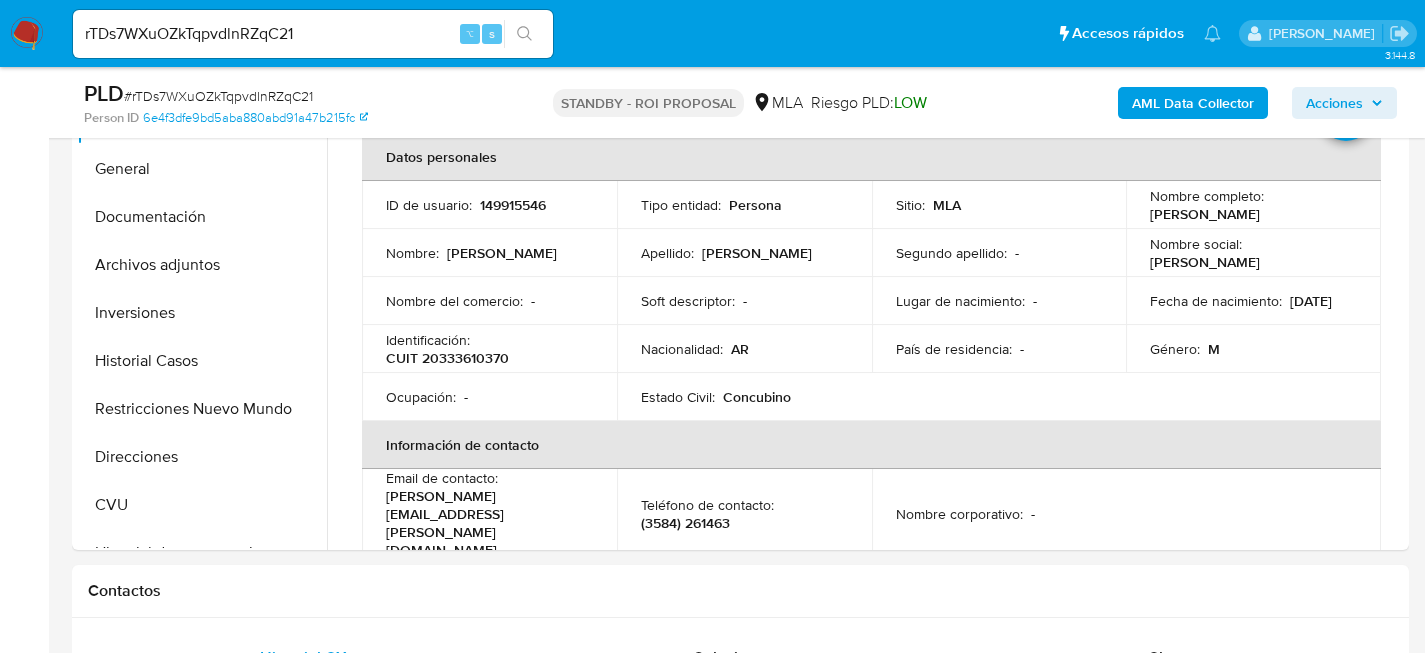 scroll, scrollTop: 461, scrollLeft: 0, axis: vertical 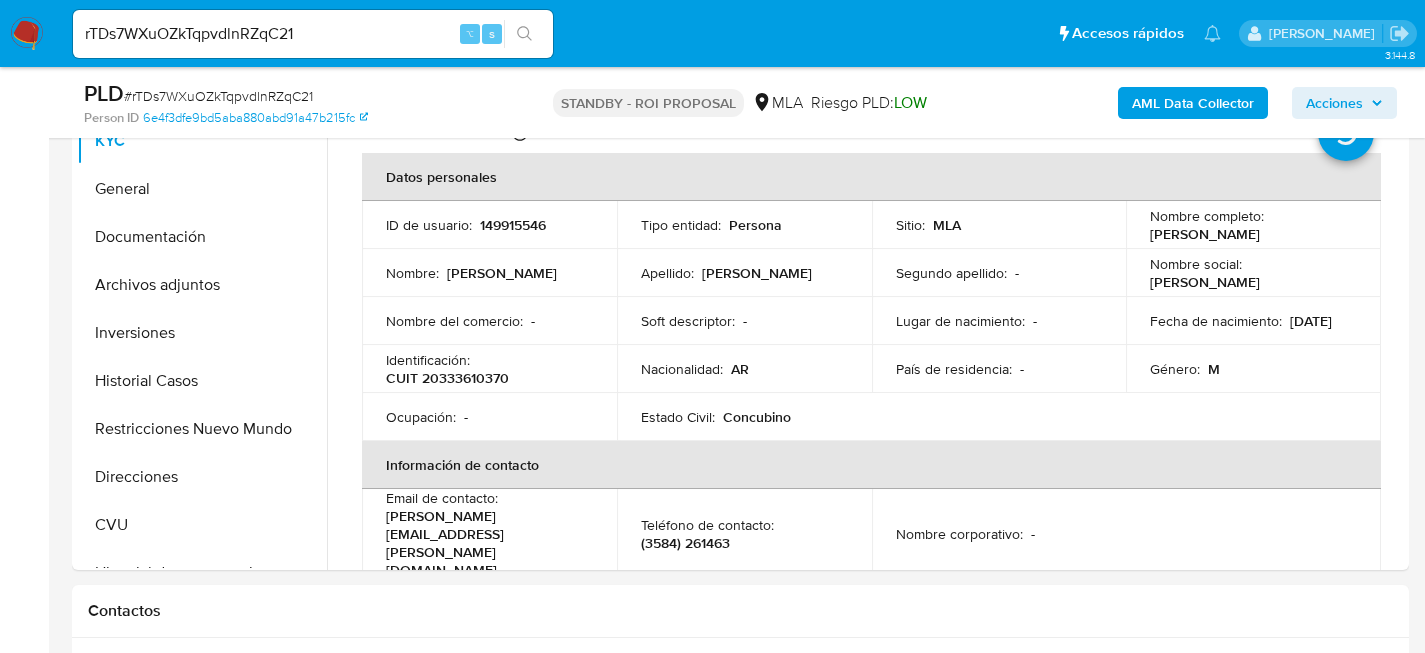 click on "rTDs7WXuOZkTqpvdlnRZqC21 ⌥ s" at bounding box center [313, 34] 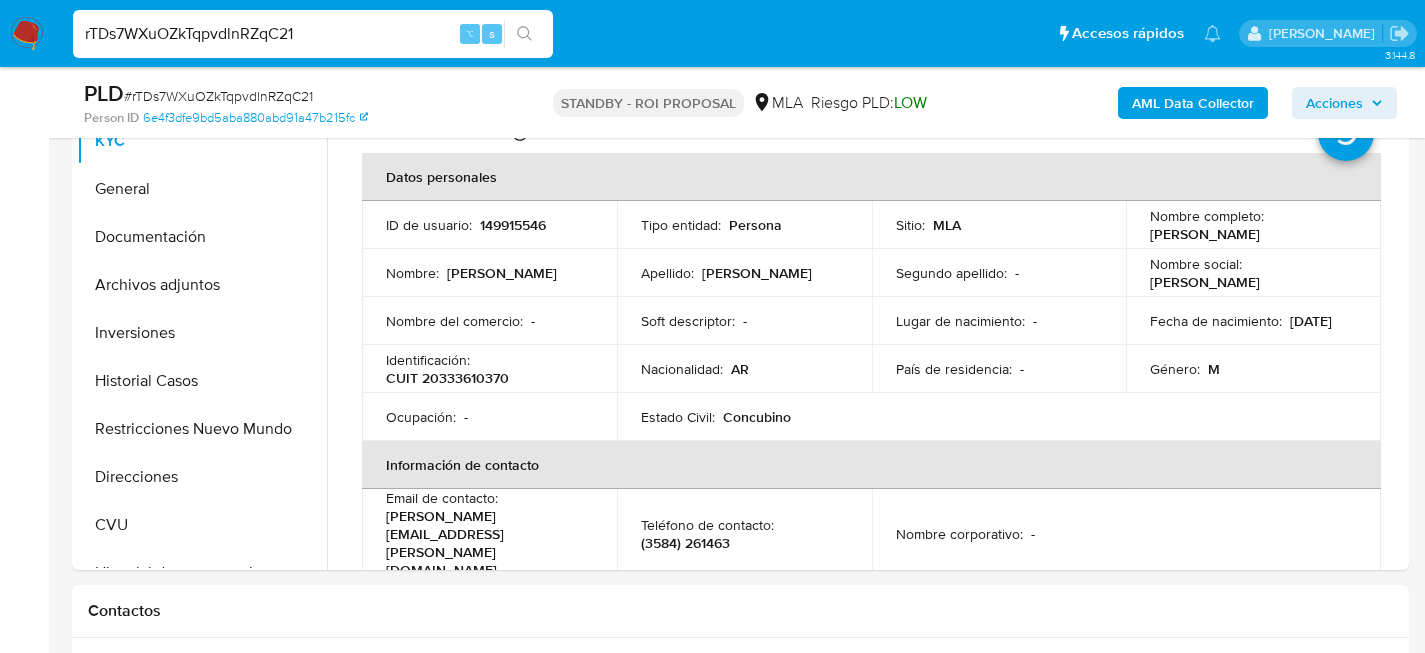 click on "rTDs7WXuOZkTqpvdlnRZqC21" at bounding box center [313, 34] 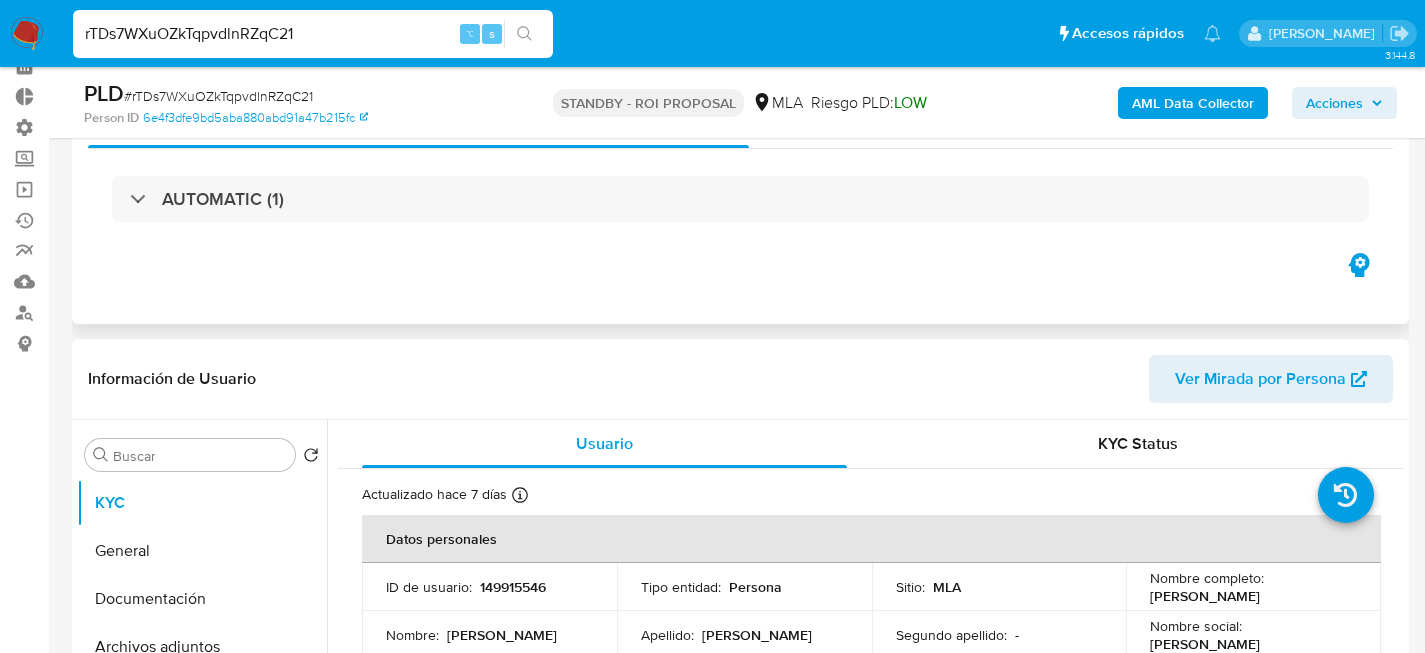 scroll, scrollTop: 0, scrollLeft: 0, axis: both 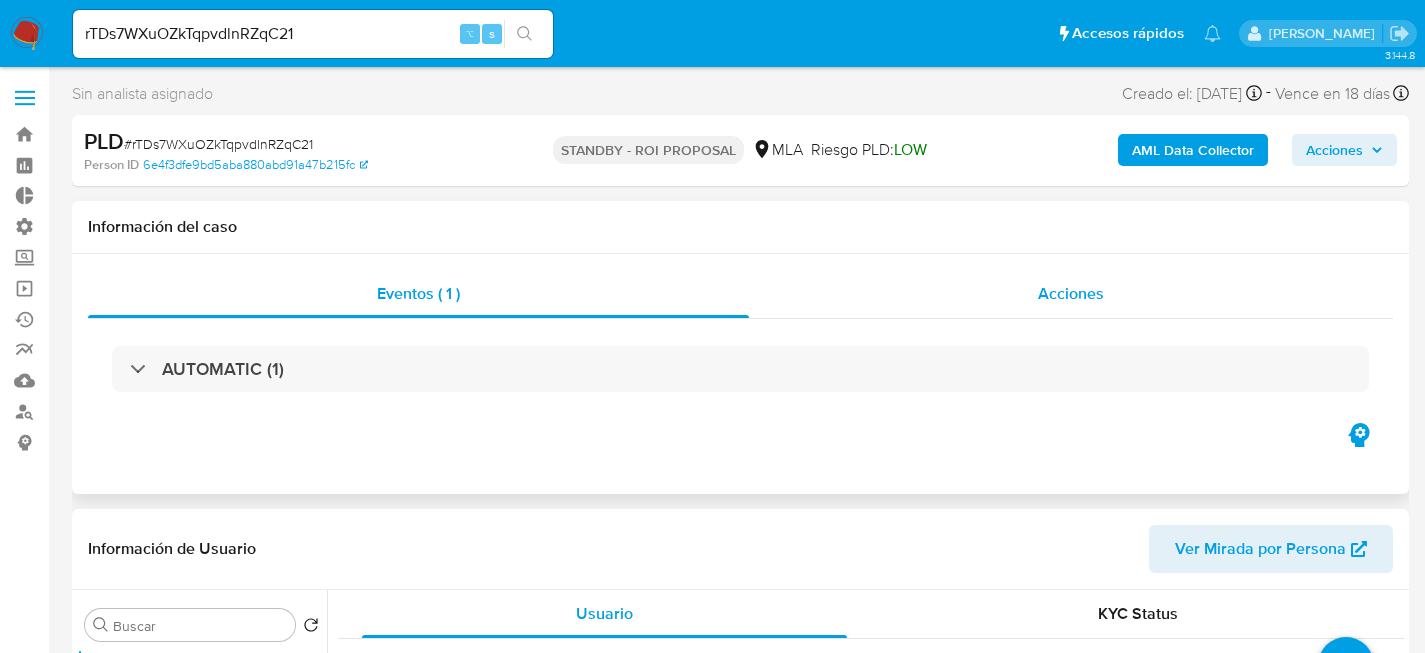click on "Acciones" at bounding box center [1071, 294] 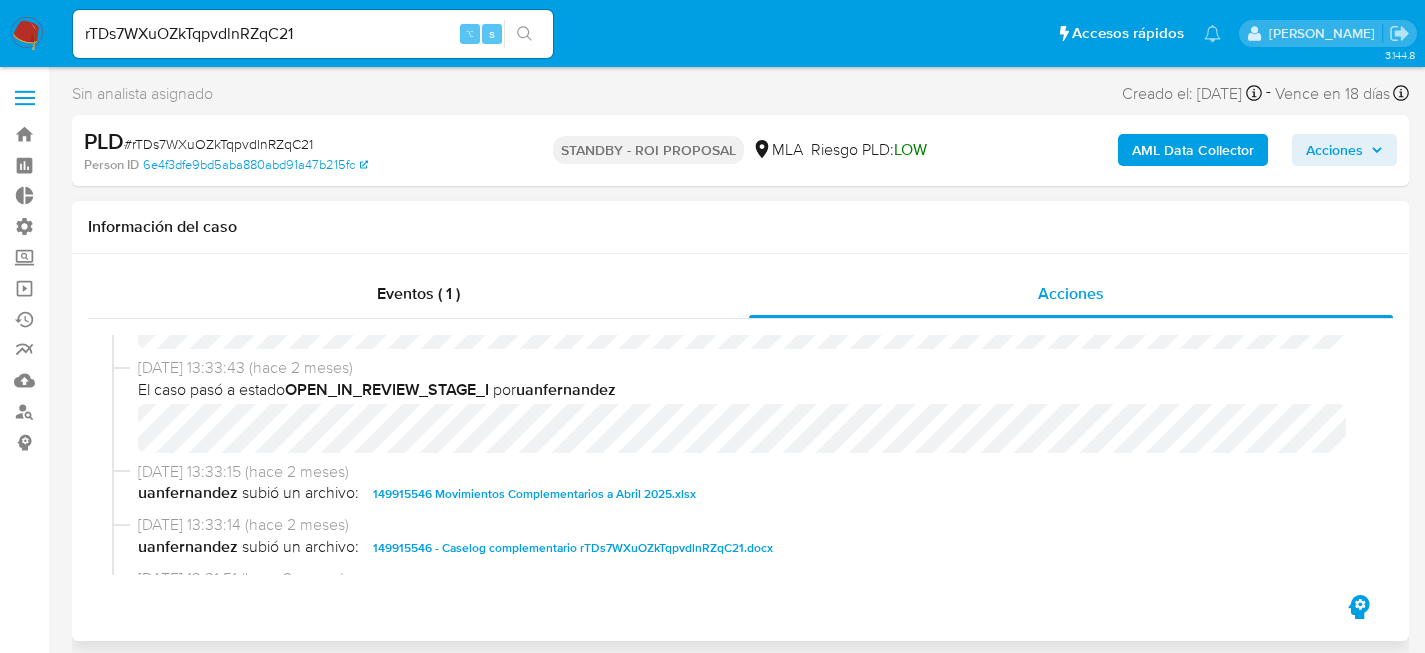 scroll, scrollTop: 281, scrollLeft: 0, axis: vertical 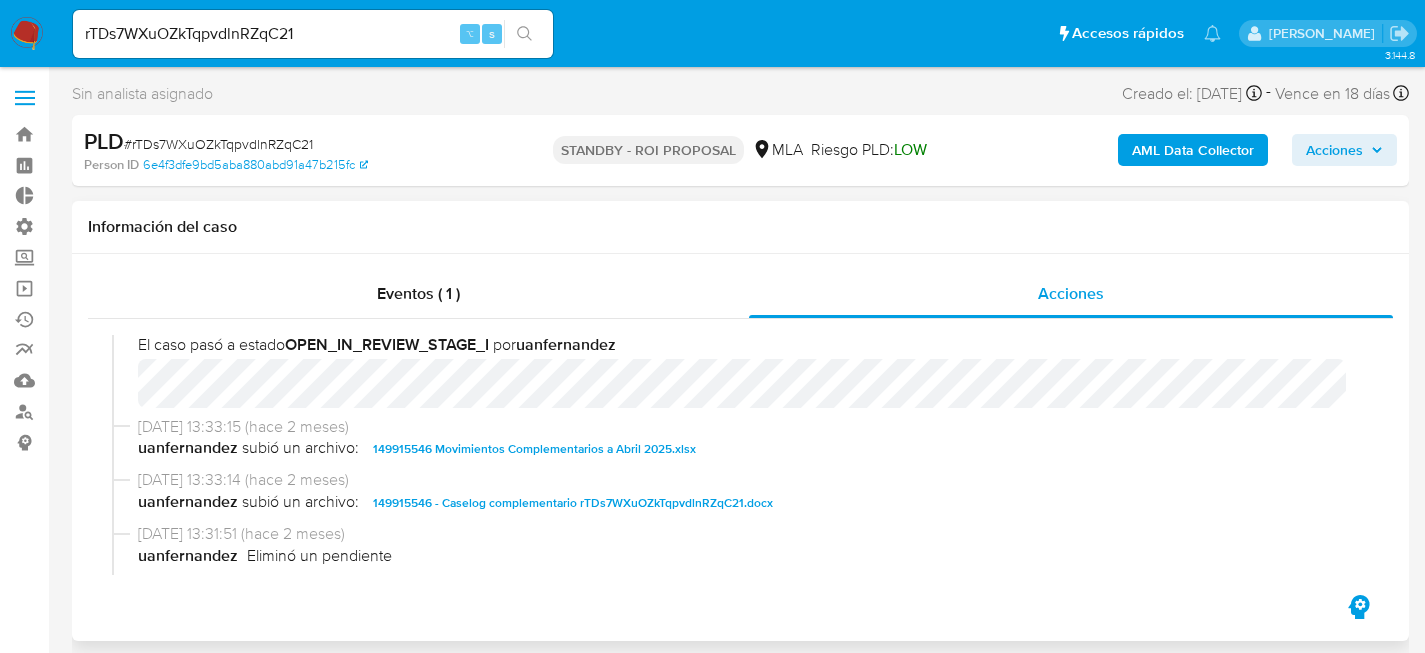 click on "149915546 Movimientos Complementarios a Abril 2025.xlsx" at bounding box center (534, 449) 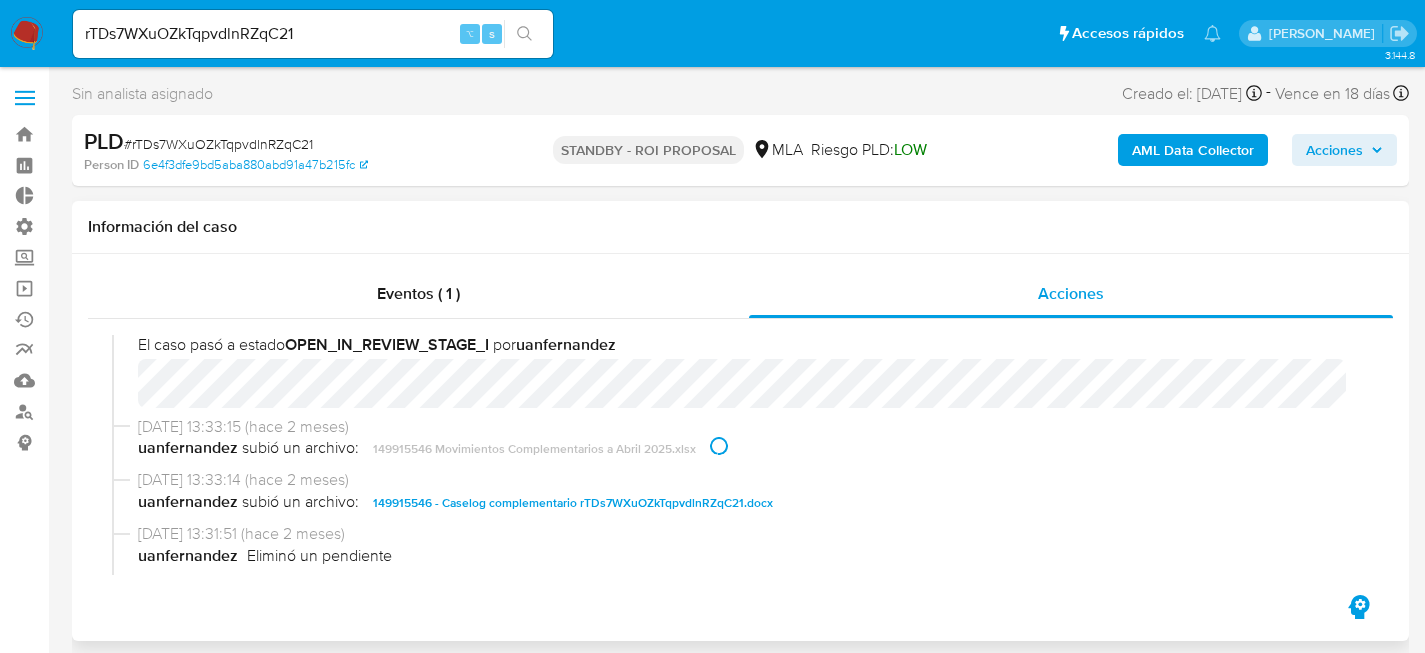 click on "149915546 - Caselog complementario  rTDs7WXuOZkTqpvdlnRZqC21.docx" at bounding box center [573, 503] 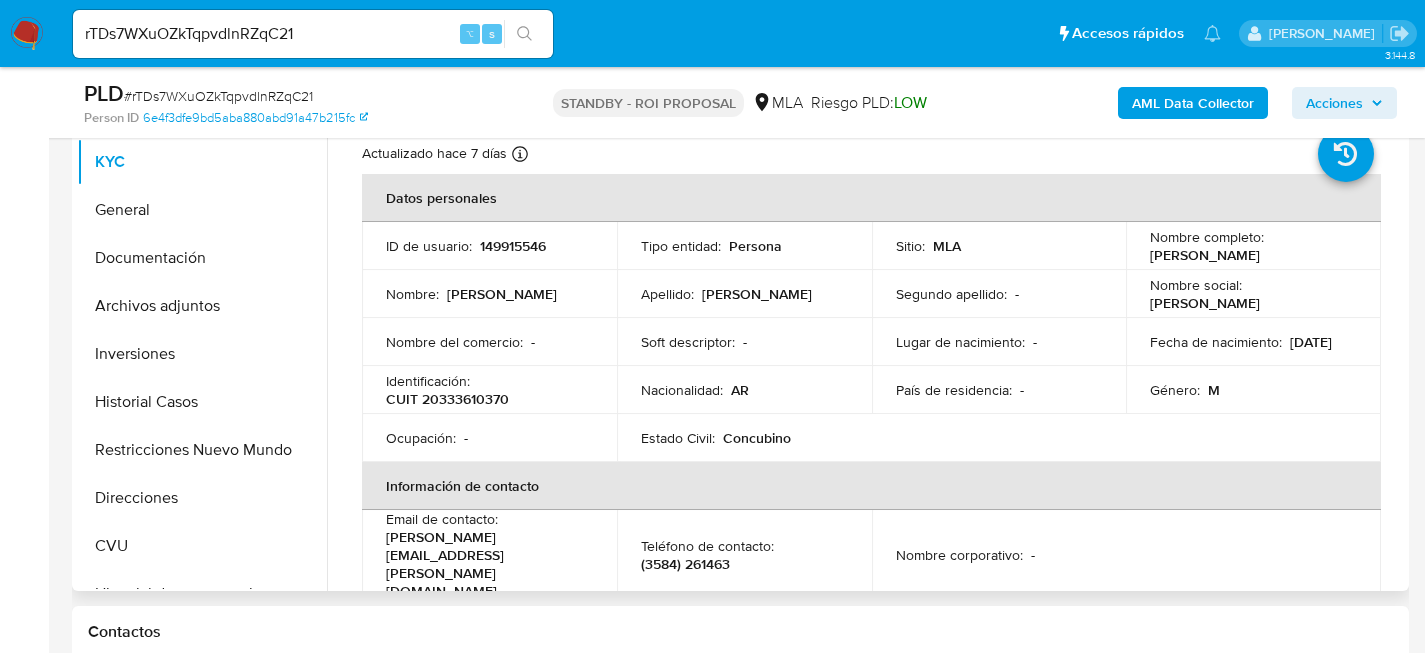 scroll, scrollTop: 298, scrollLeft: 0, axis: vertical 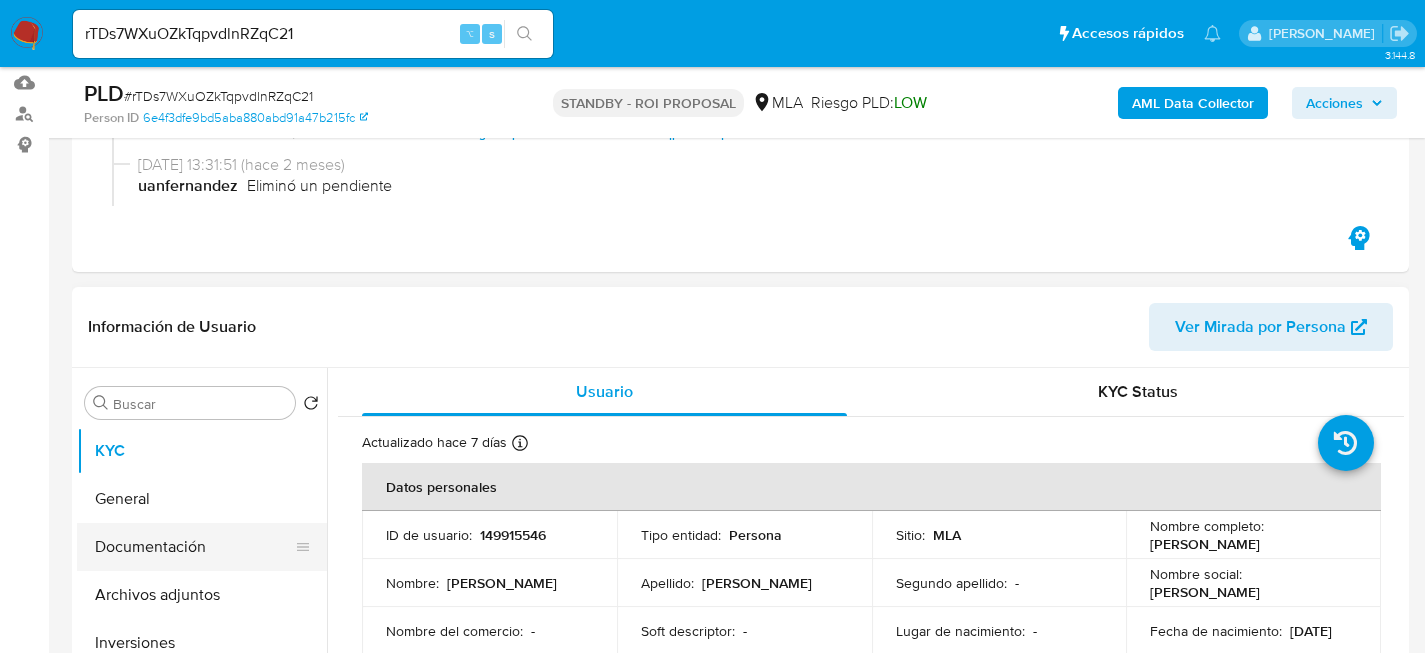 click on "Documentación" at bounding box center (194, 547) 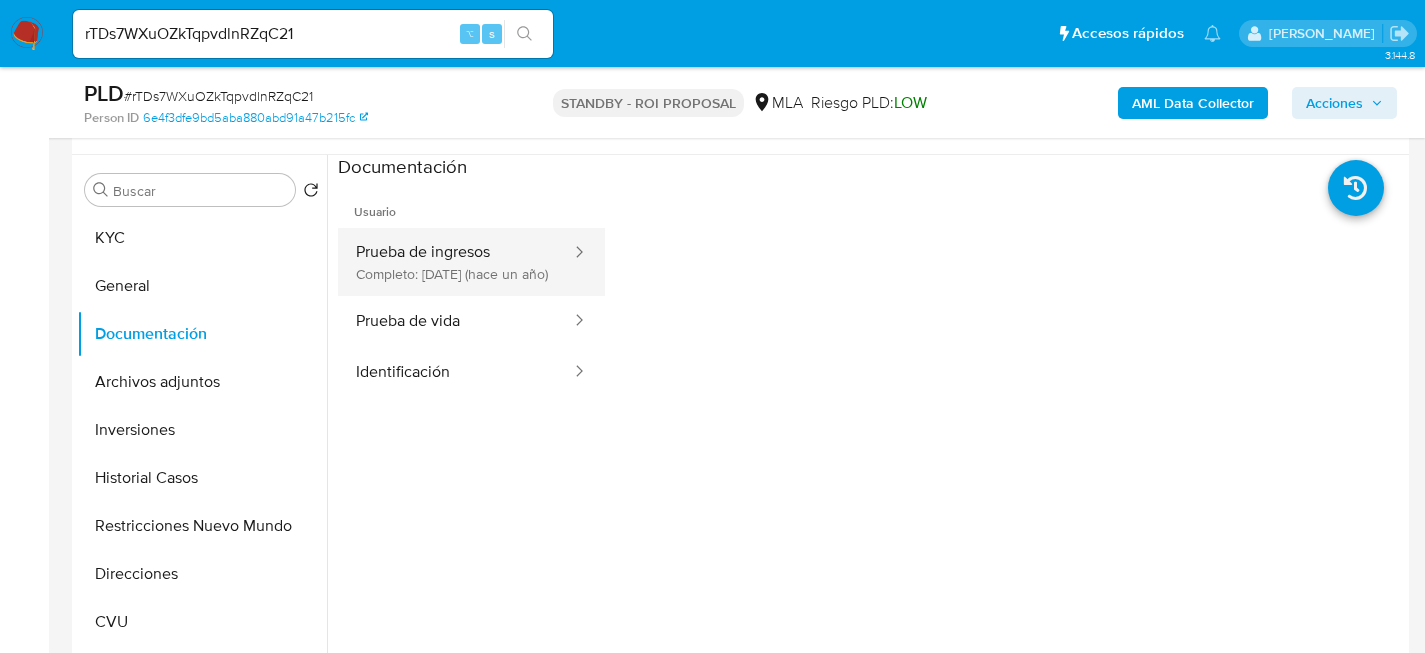 scroll, scrollTop: 508, scrollLeft: 0, axis: vertical 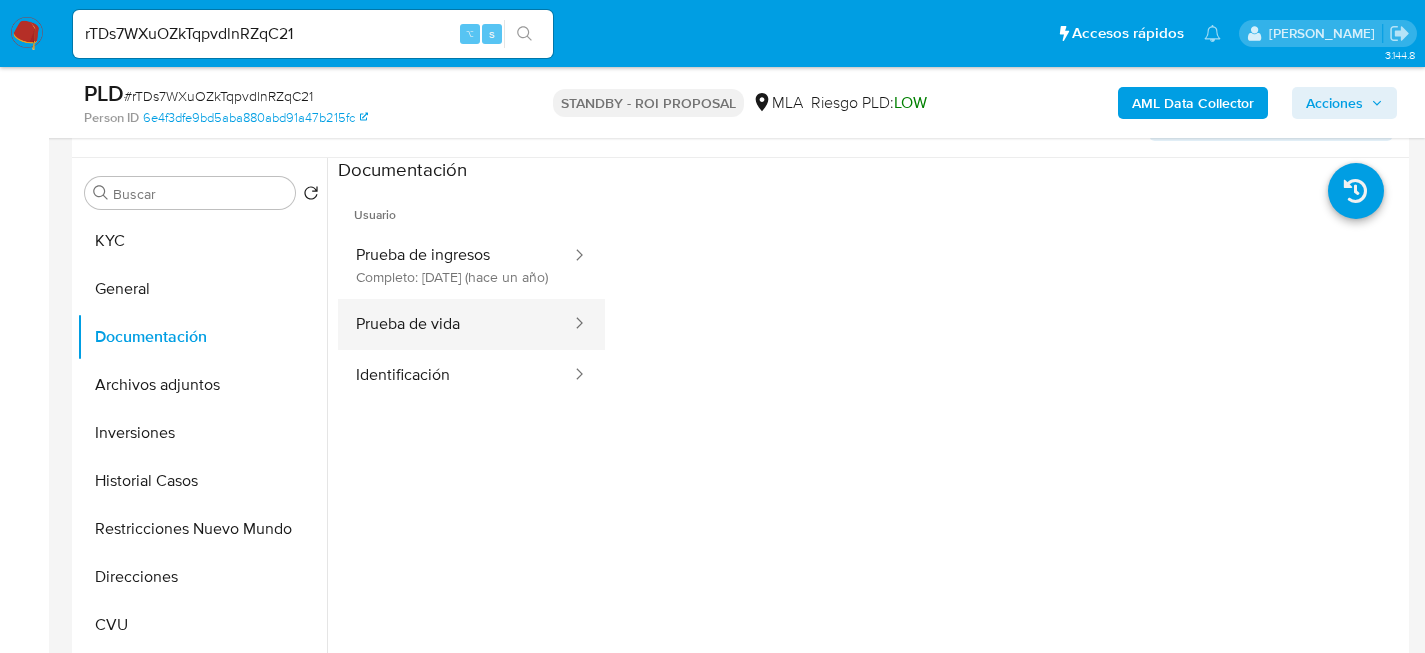 drag, startPoint x: 423, startPoint y: 269, endPoint x: 427, endPoint y: 331, distance: 62.1289 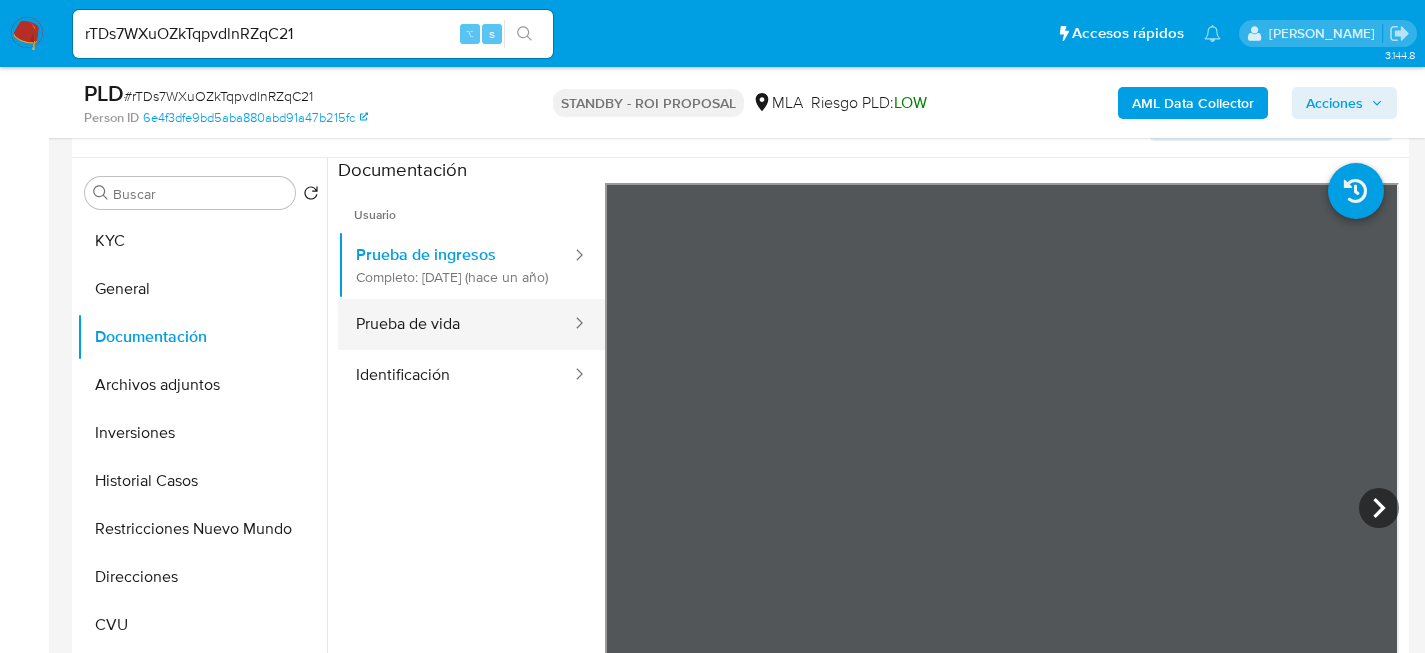 click on "Prueba de vida" at bounding box center (455, 324) 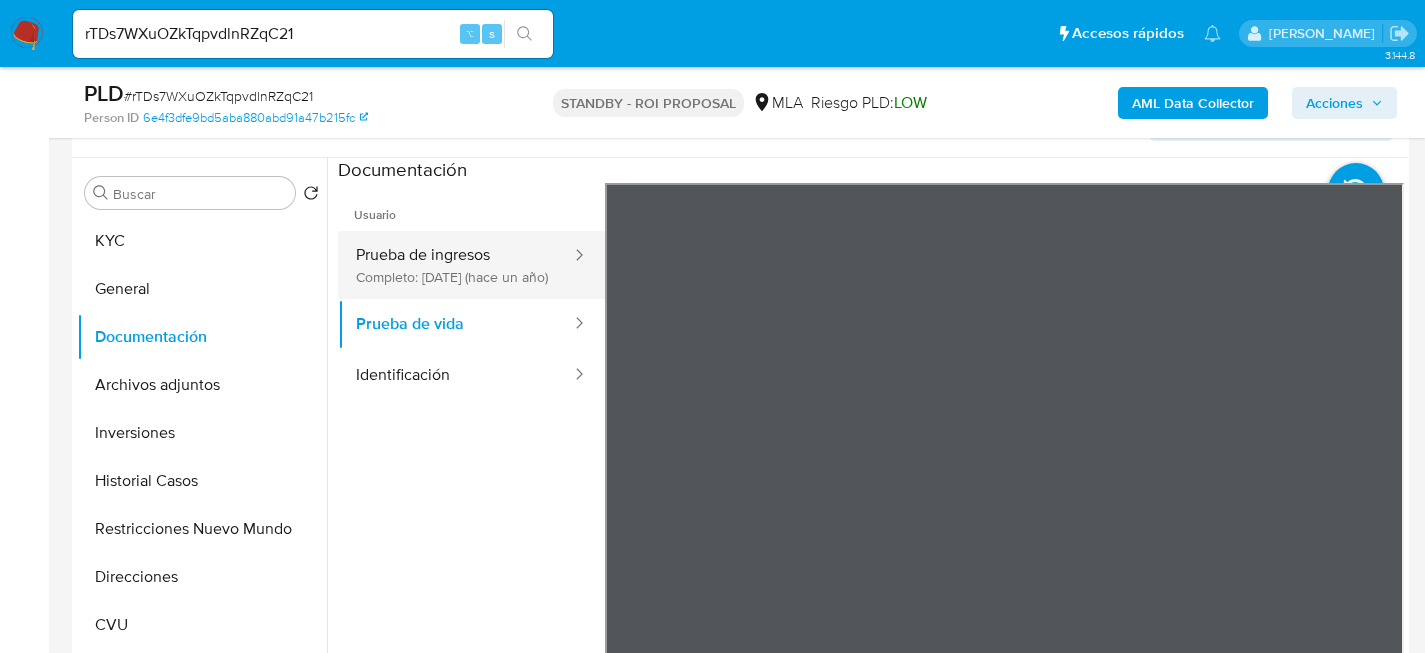 click on "Prueba de ingresos Completo: 31/07/2024 (hace un año)" at bounding box center [455, 265] 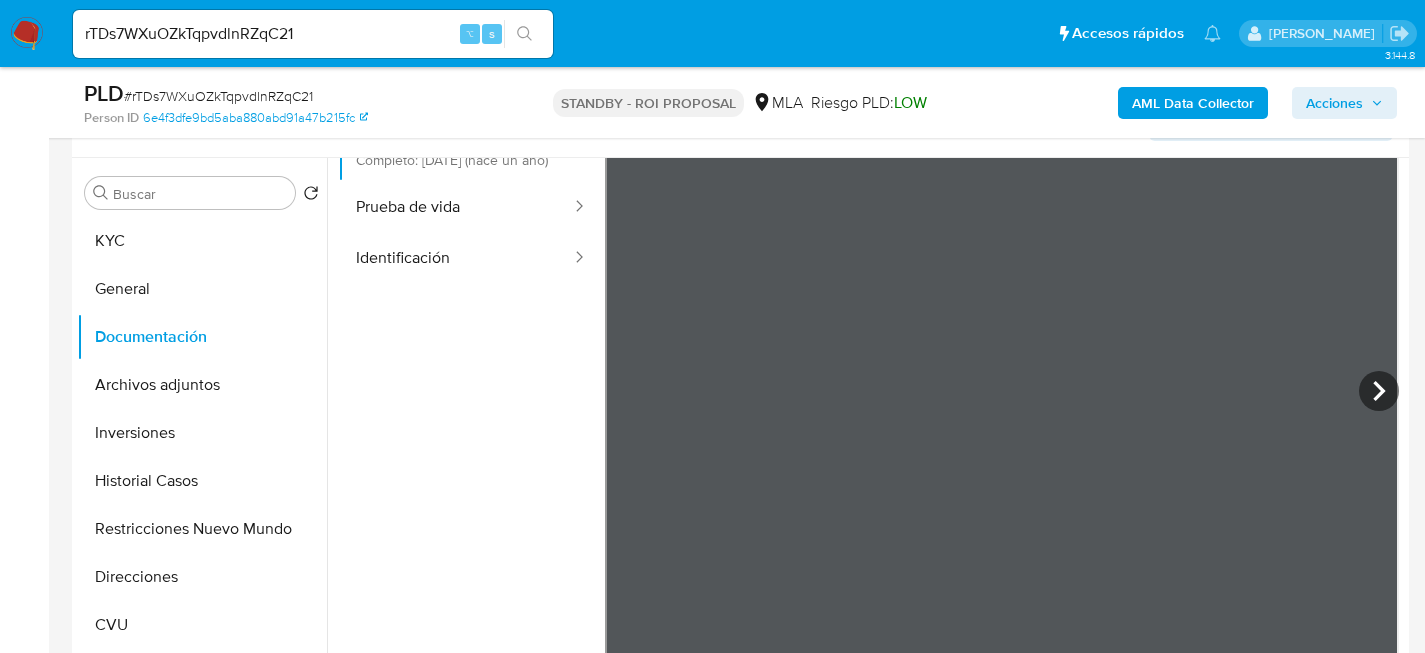 scroll, scrollTop: 123, scrollLeft: 0, axis: vertical 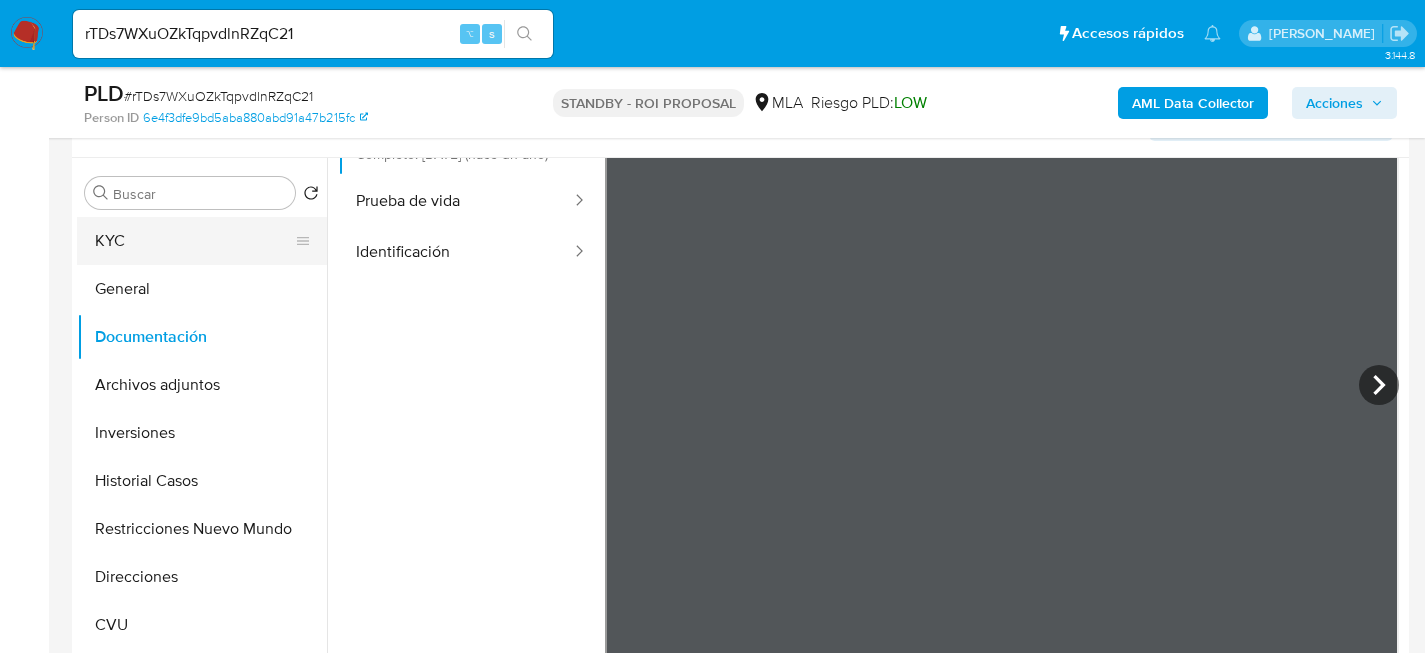 click on "KYC" at bounding box center [194, 241] 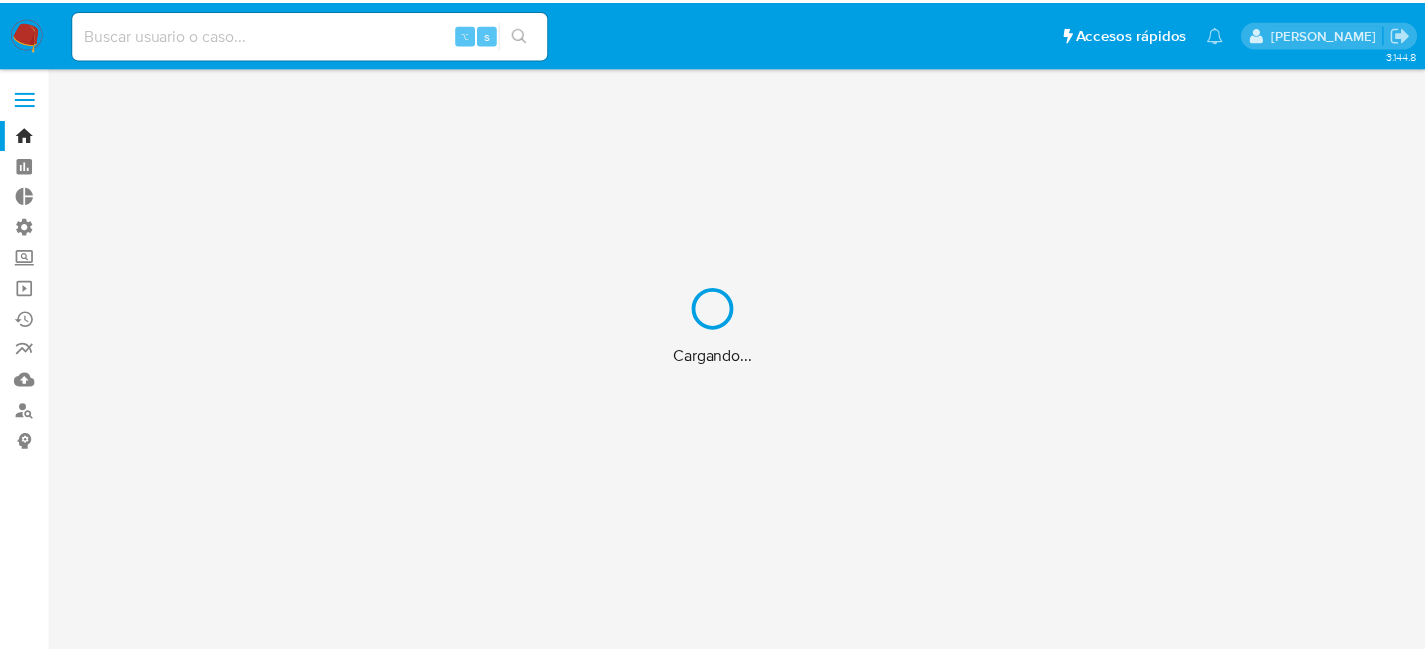 scroll, scrollTop: 0, scrollLeft: 0, axis: both 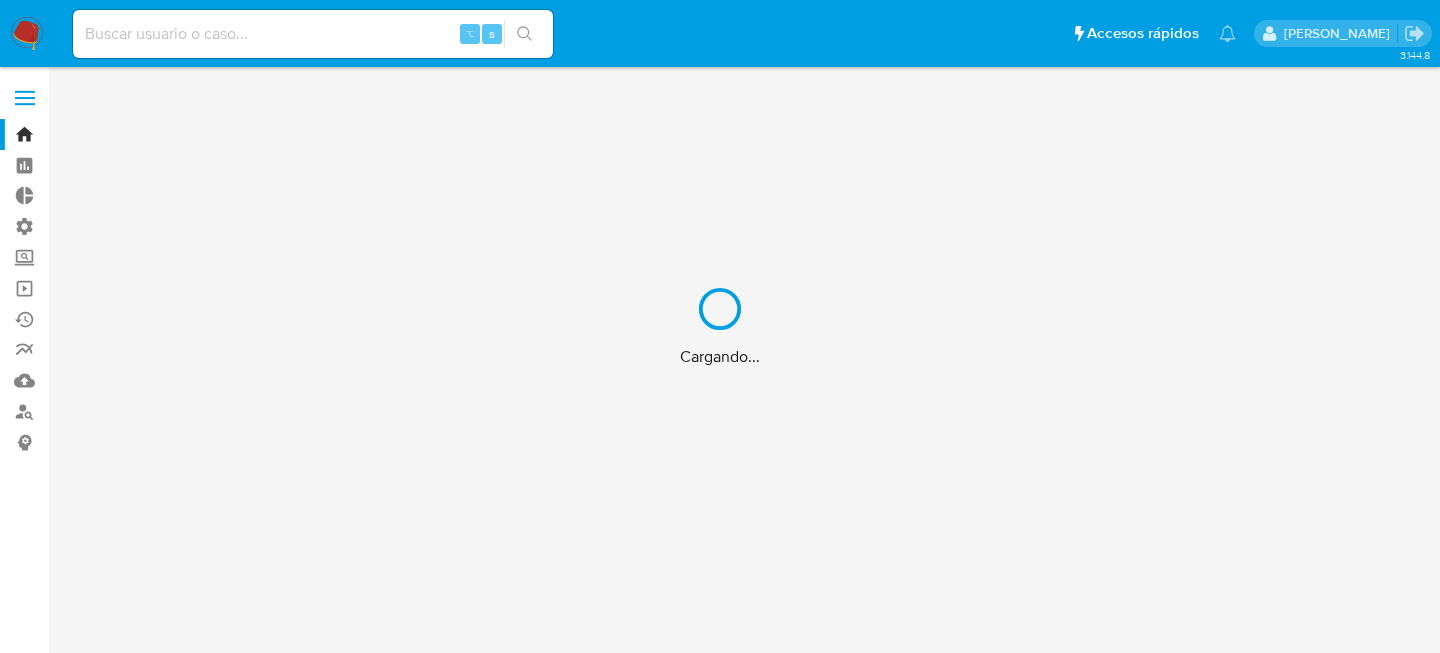 click on "Cargando..." at bounding box center [720, 326] 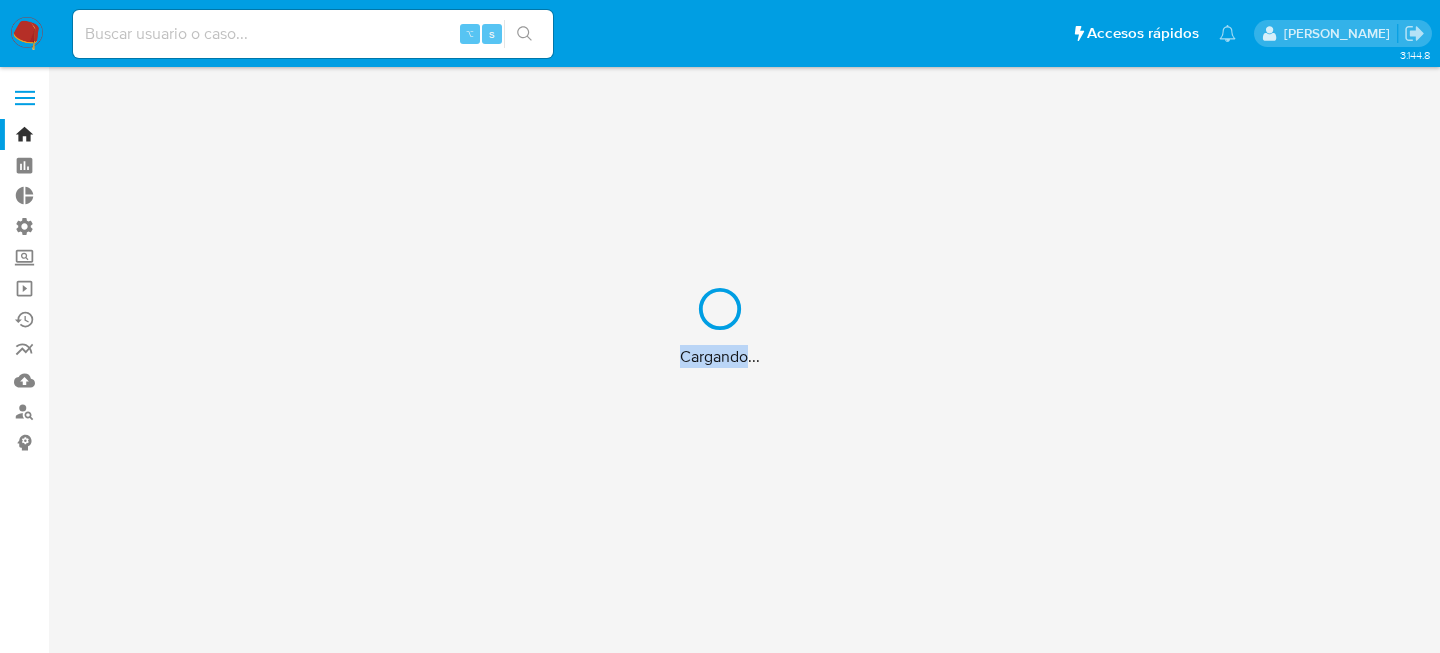 click on "Cargando..." at bounding box center (720, 326) 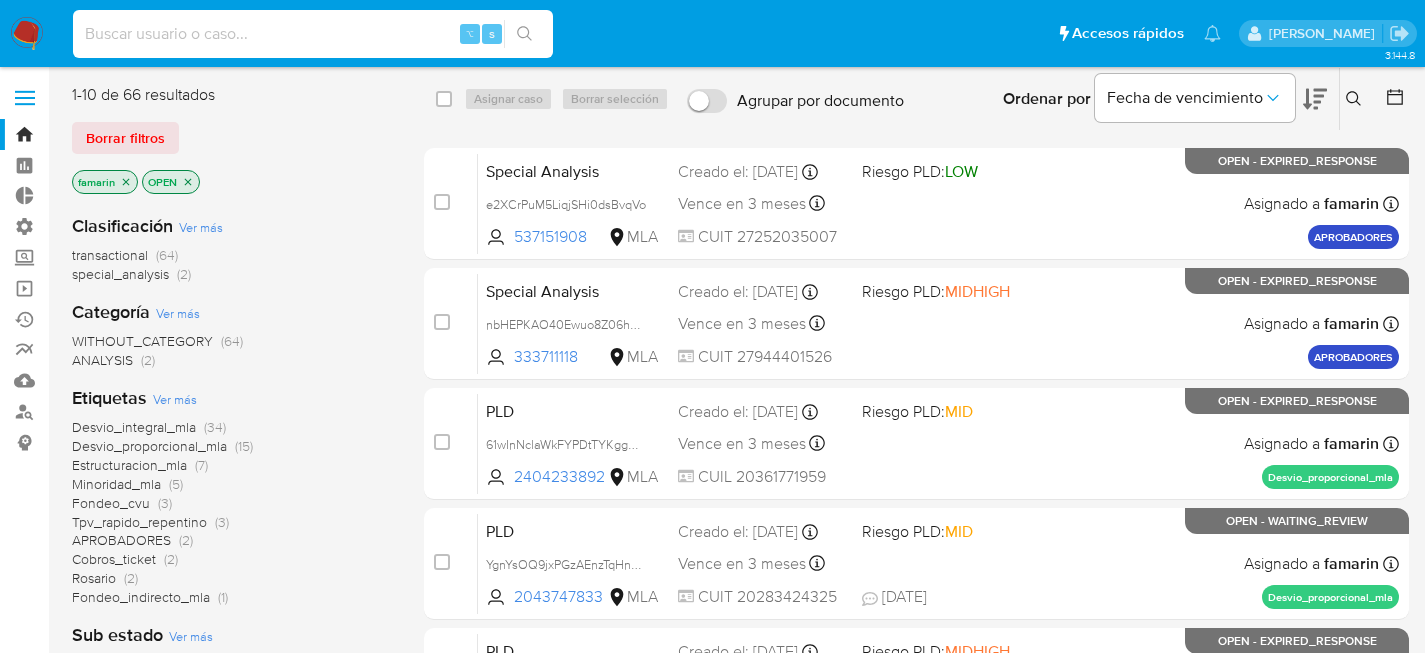 click at bounding box center (313, 34) 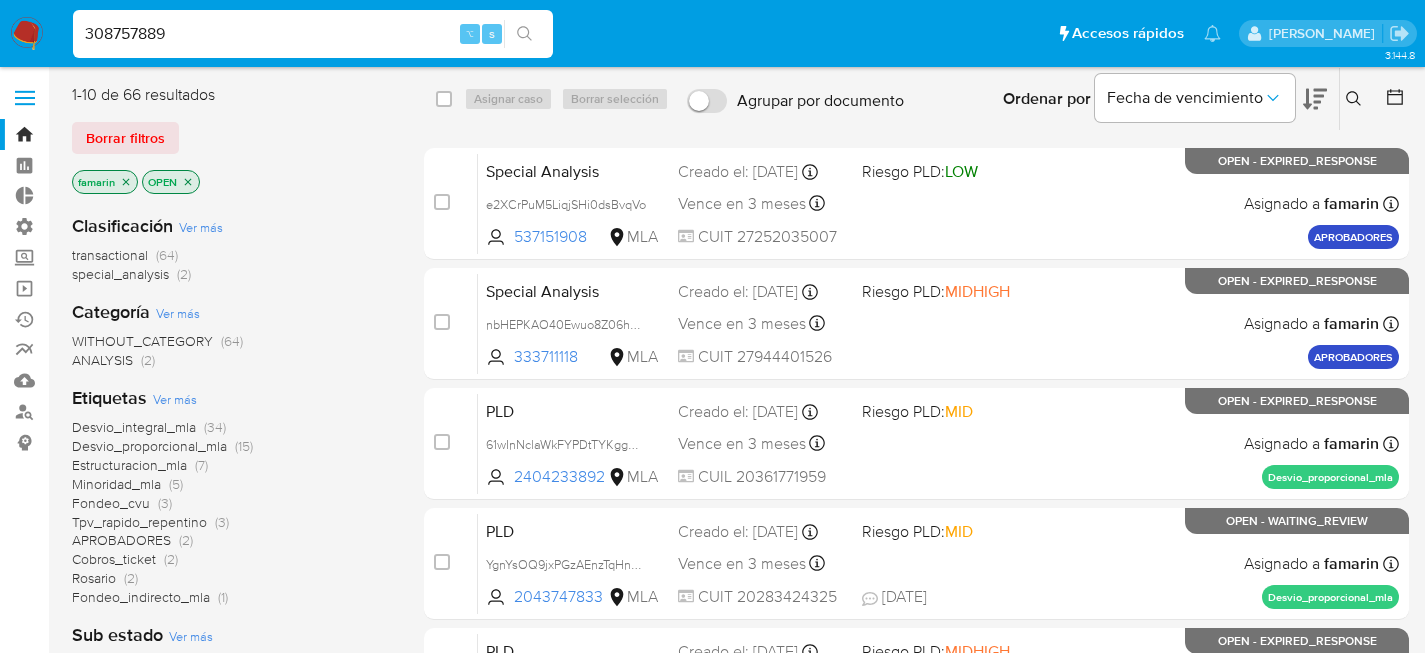 type on "308757889" 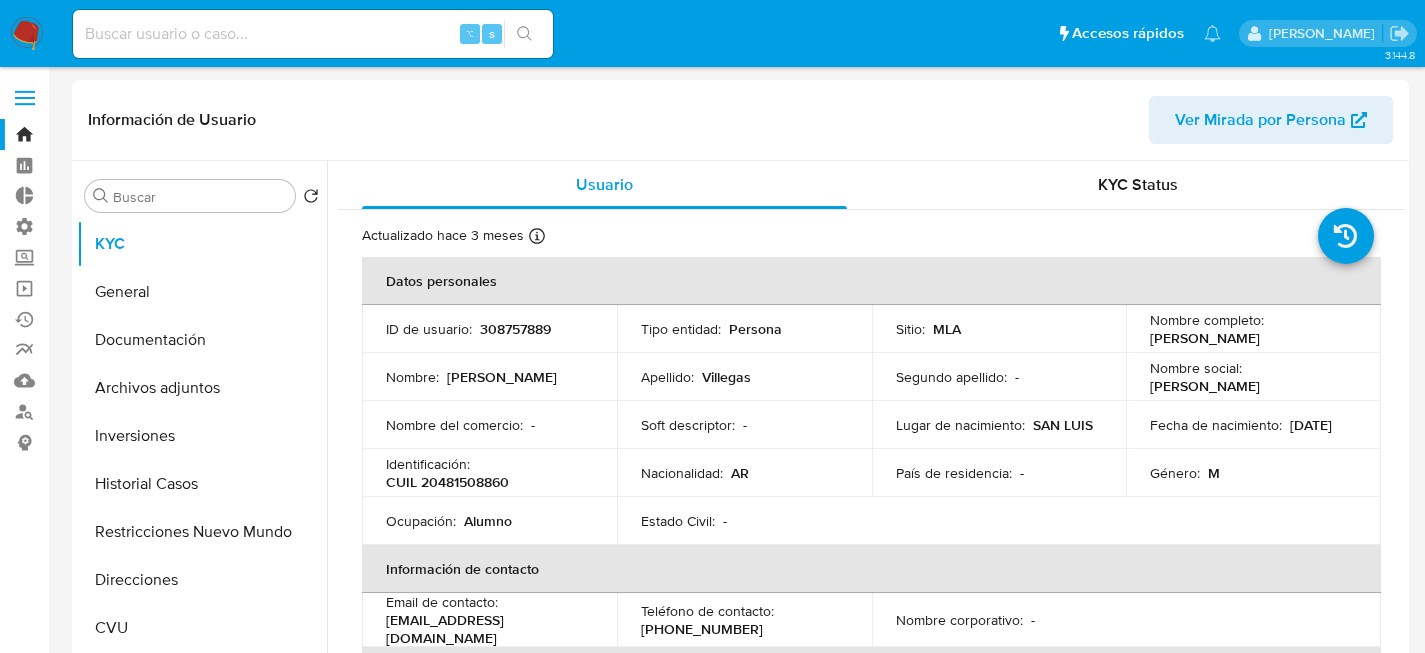 select on "10" 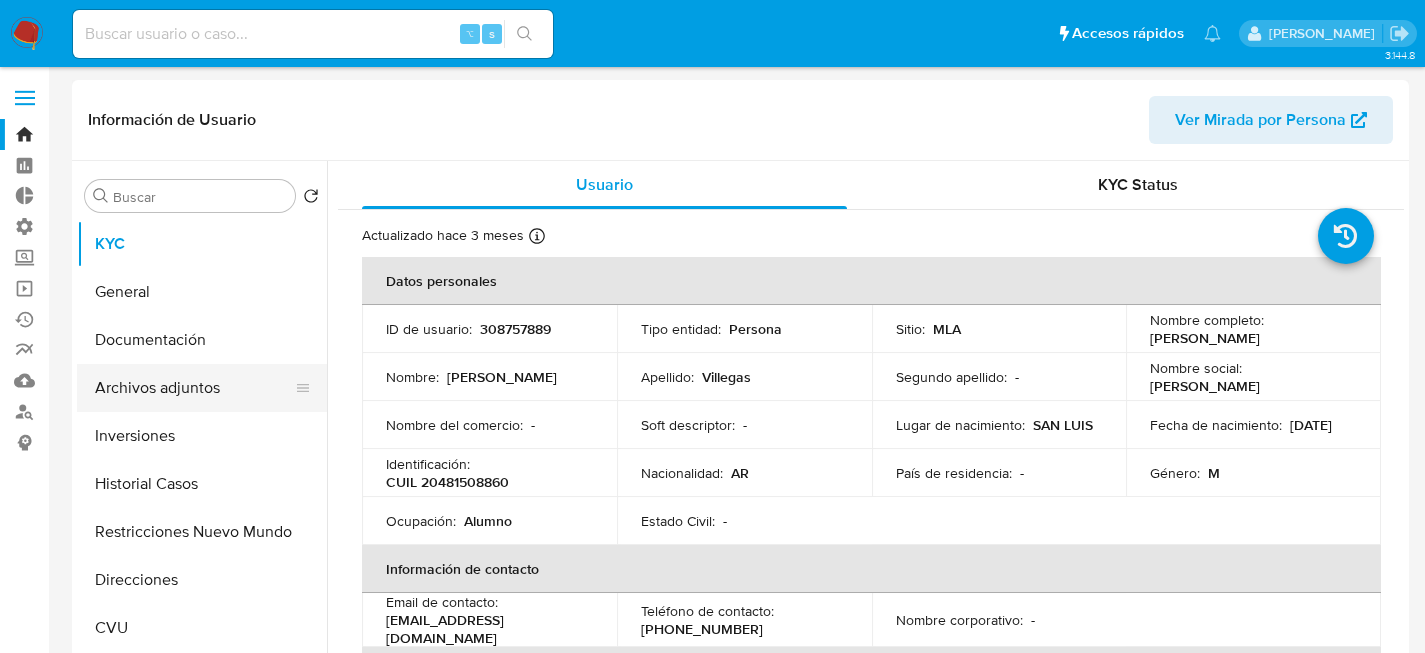 click on "Archivos adjuntos" at bounding box center [194, 388] 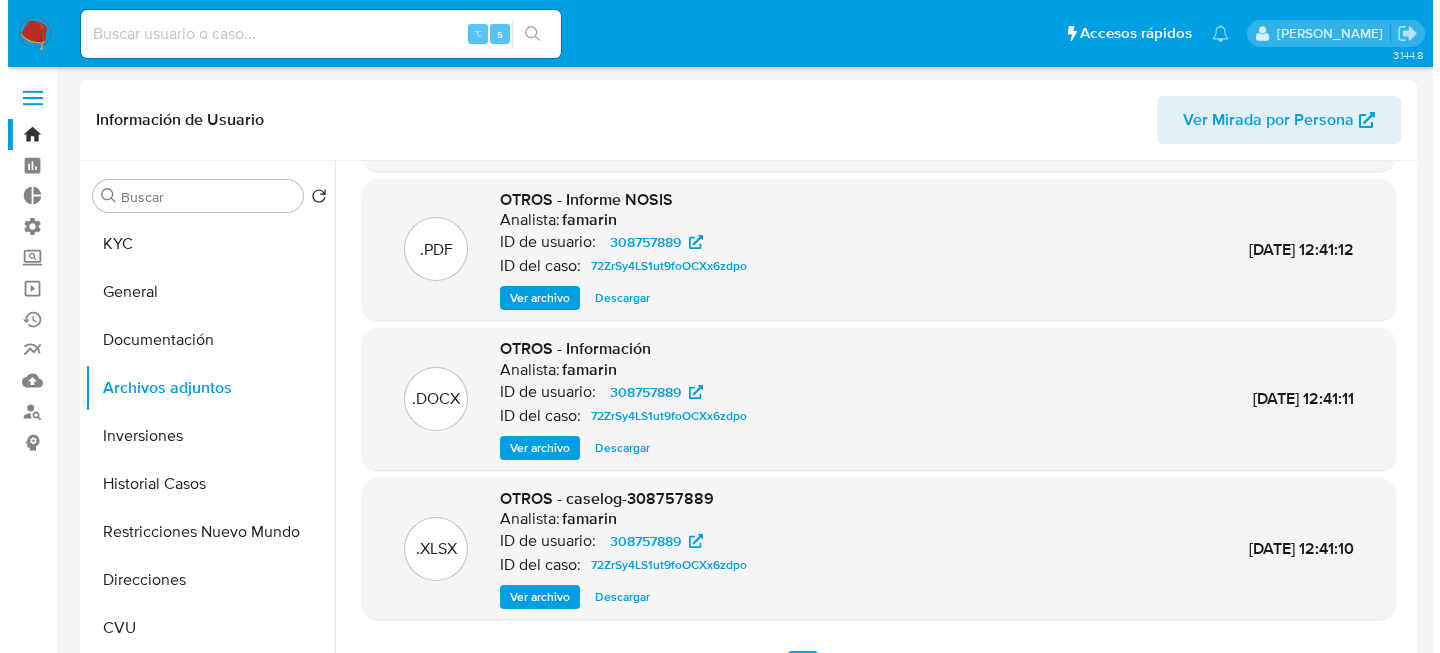 scroll, scrollTop: 168, scrollLeft: 0, axis: vertical 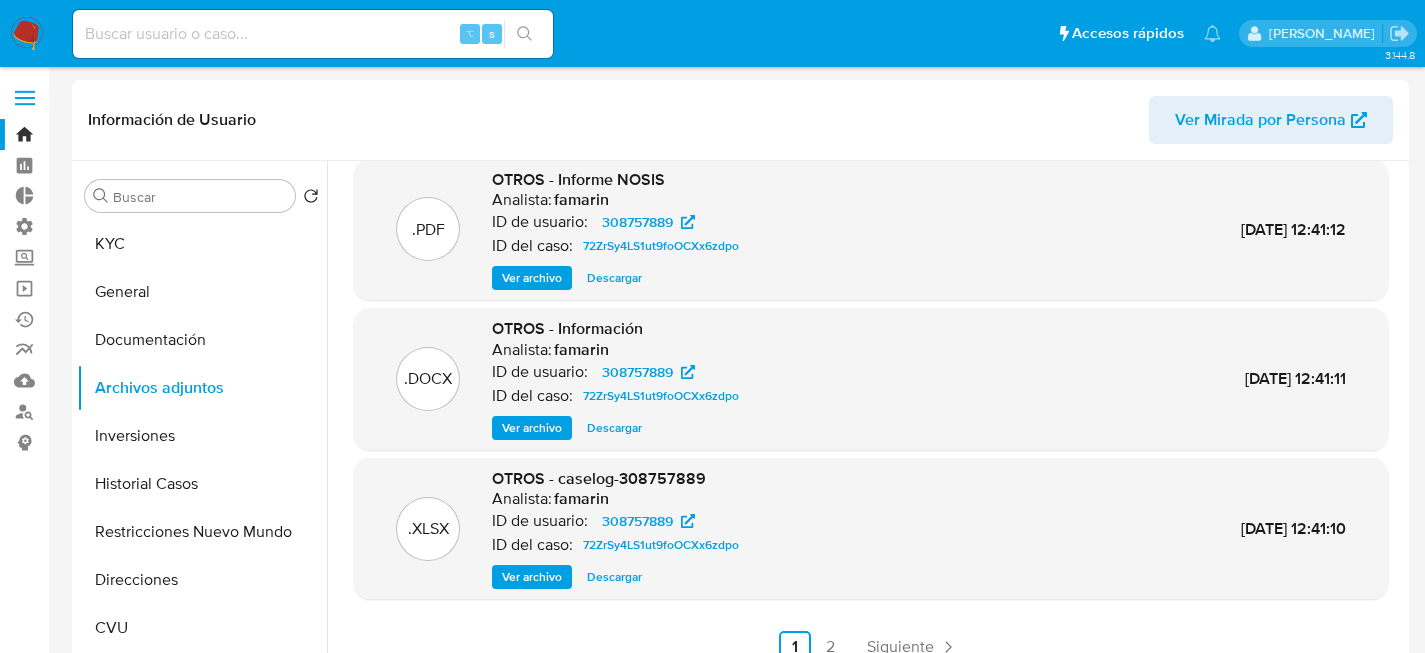 click on "Ver archivo" at bounding box center [532, 577] 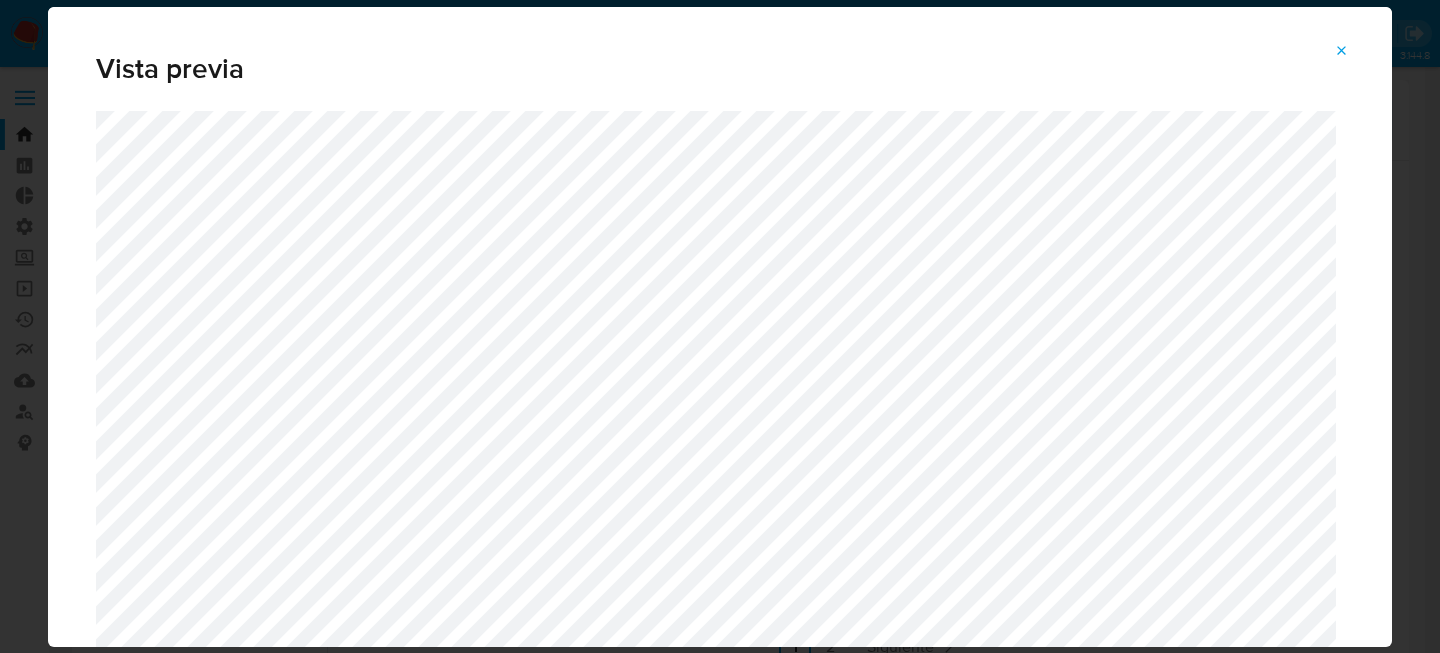 click on "Vista previa" at bounding box center (720, 326) 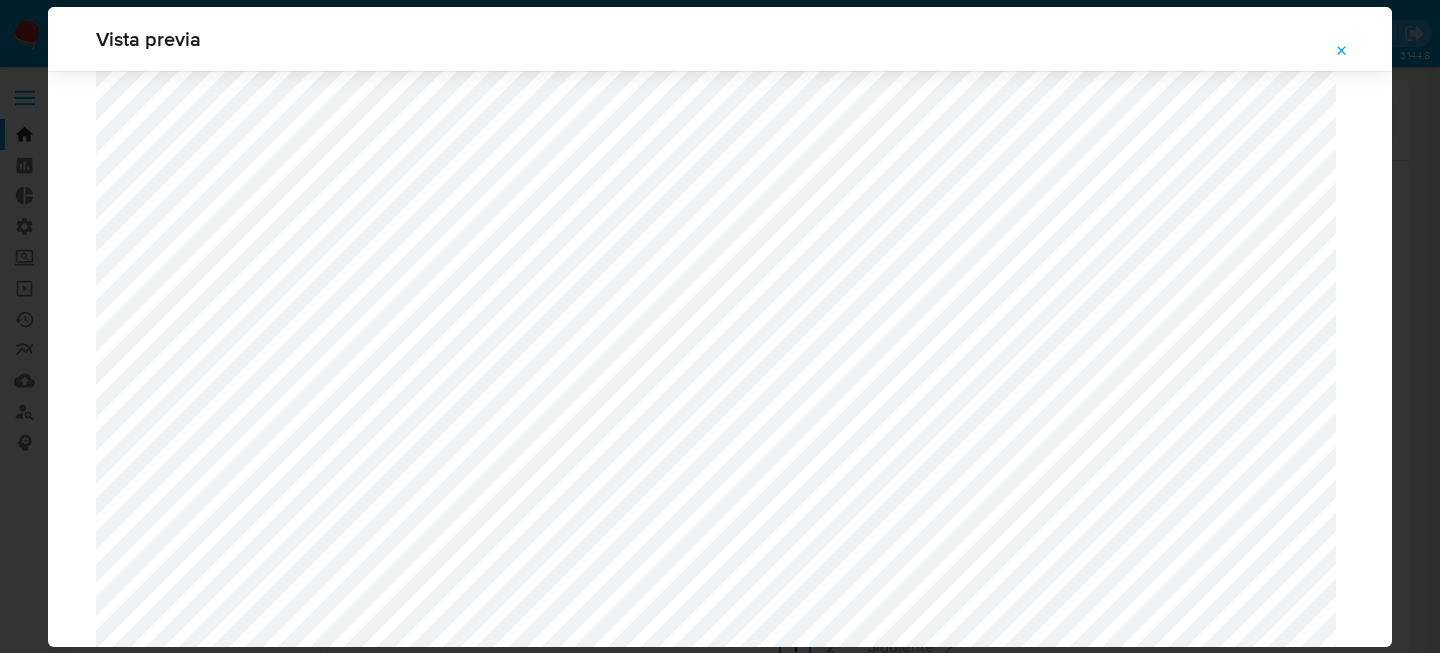 scroll, scrollTop: 1929, scrollLeft: 0, axis: vertical 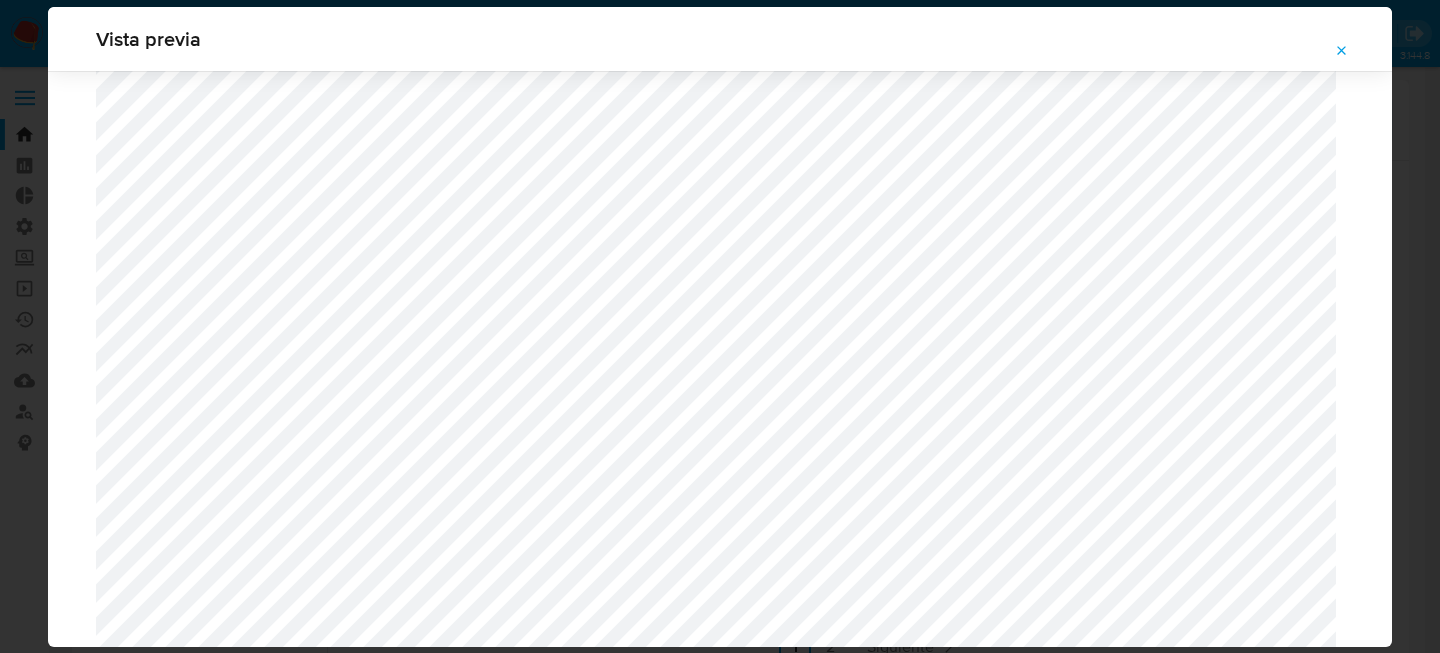 drag, startPoint x: 64, startPoint y: 153, endPoint x: 20, endPoint y: 165, distance: 45.607018 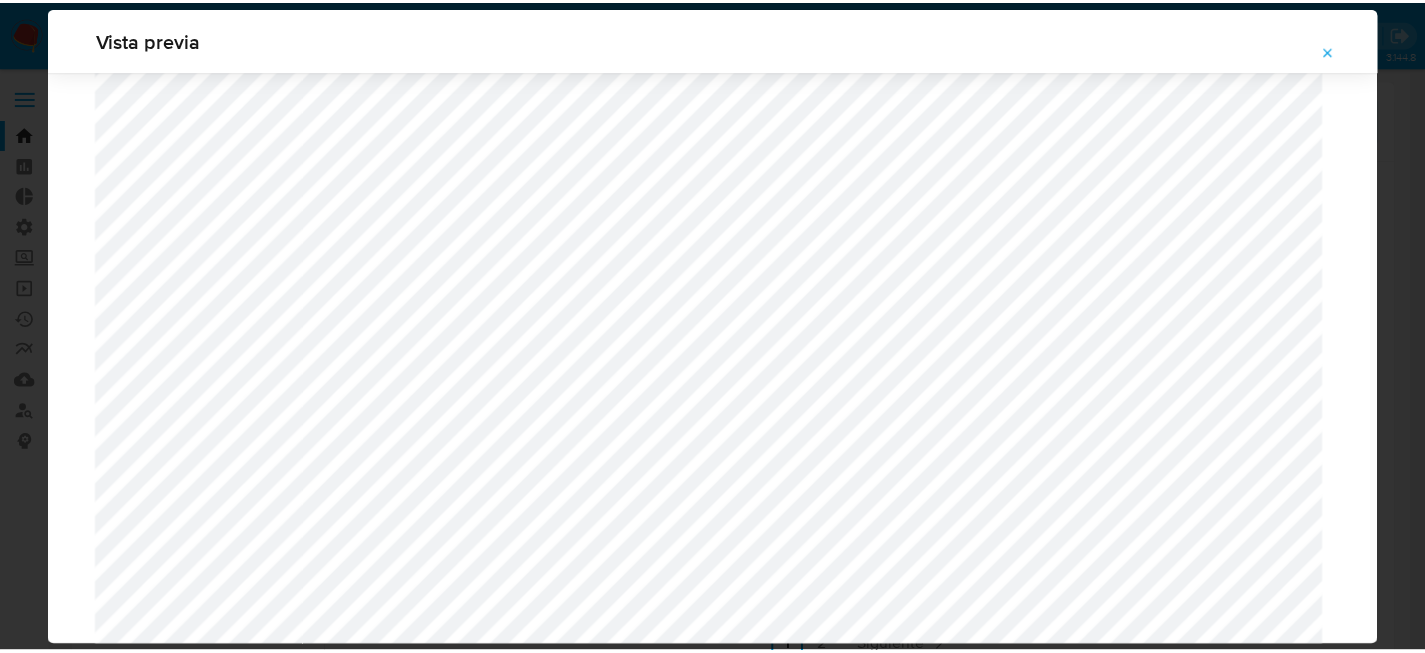 scroll, scrollTop: 64, scrollLeft: 0, axis: vertical 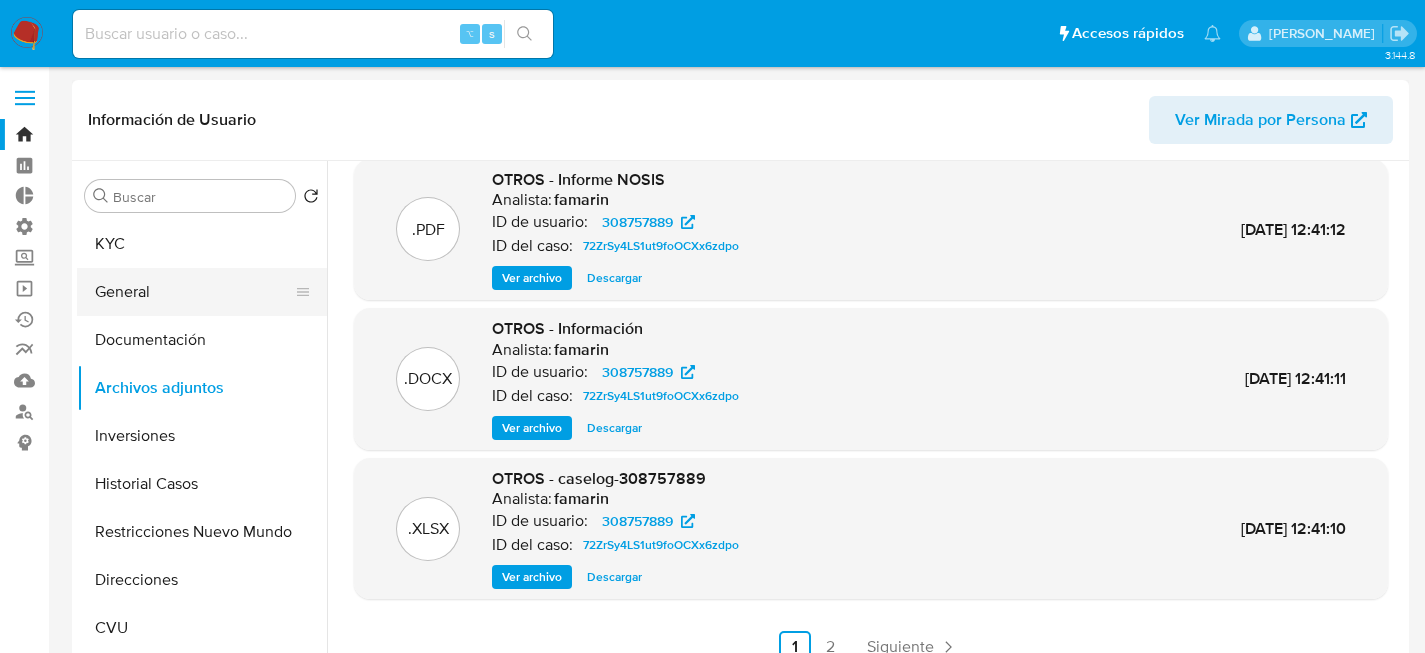click on "General" at bounding box center [194, 292] 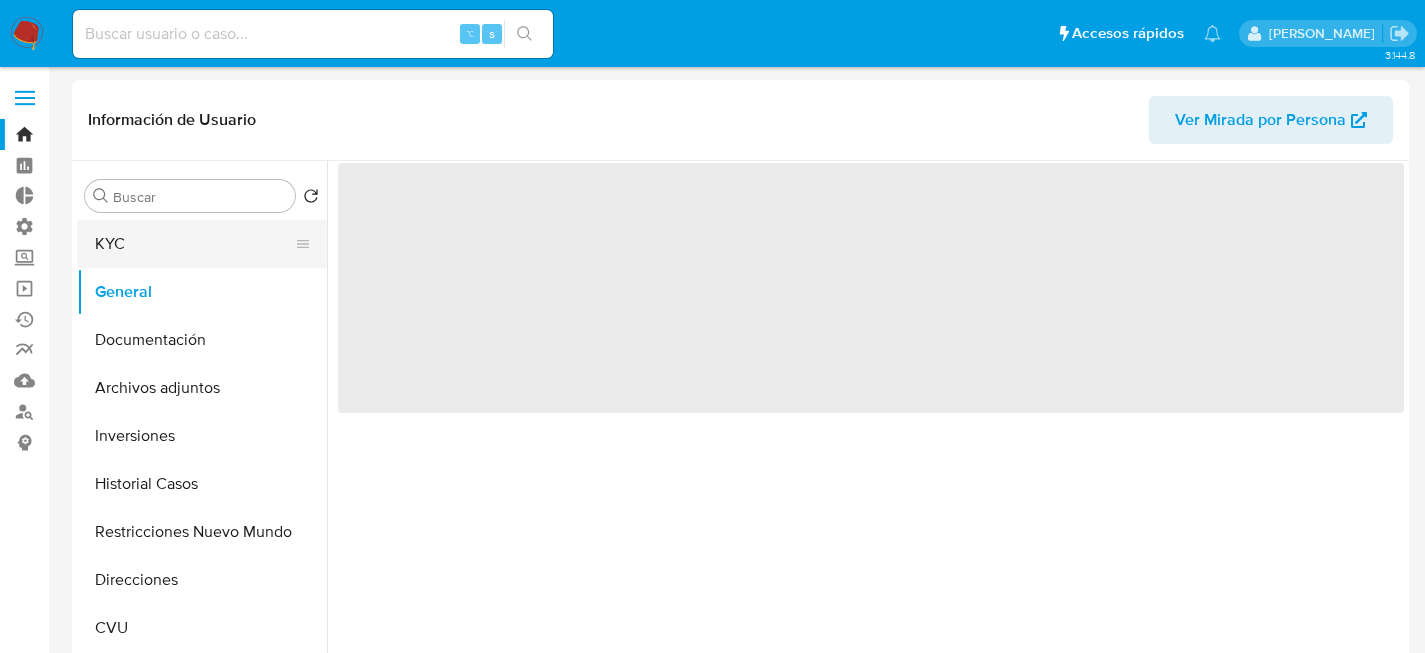 scroll, scrollTop: 0, scrollLeft: 0, axis: both 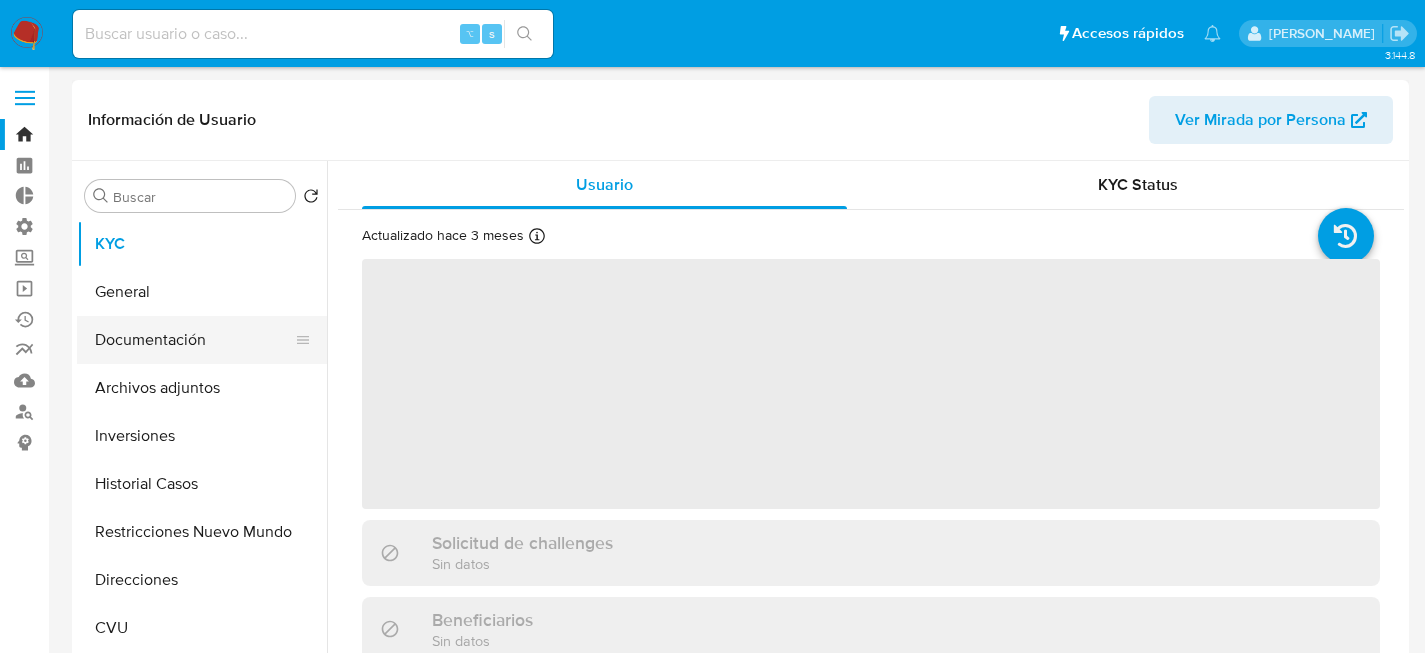 click on "Documentación" at bounding box center [194, 340] 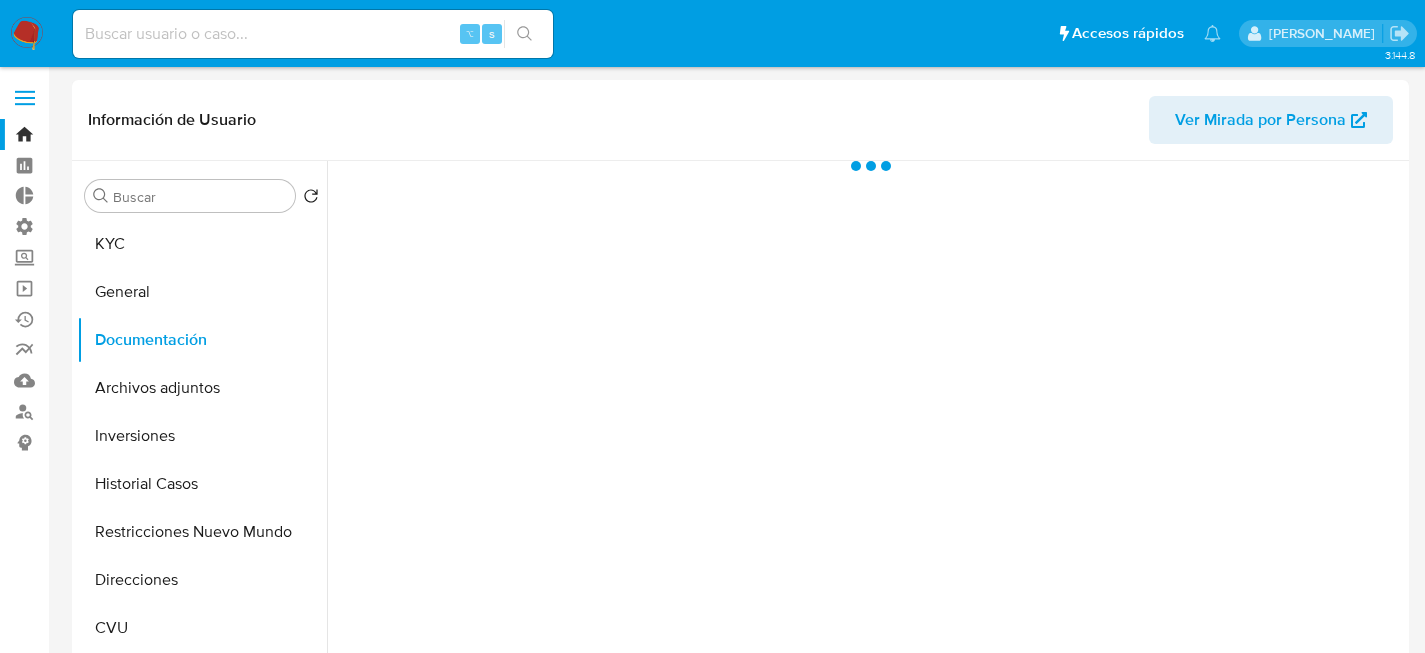 click at bounding box center (865, 417) 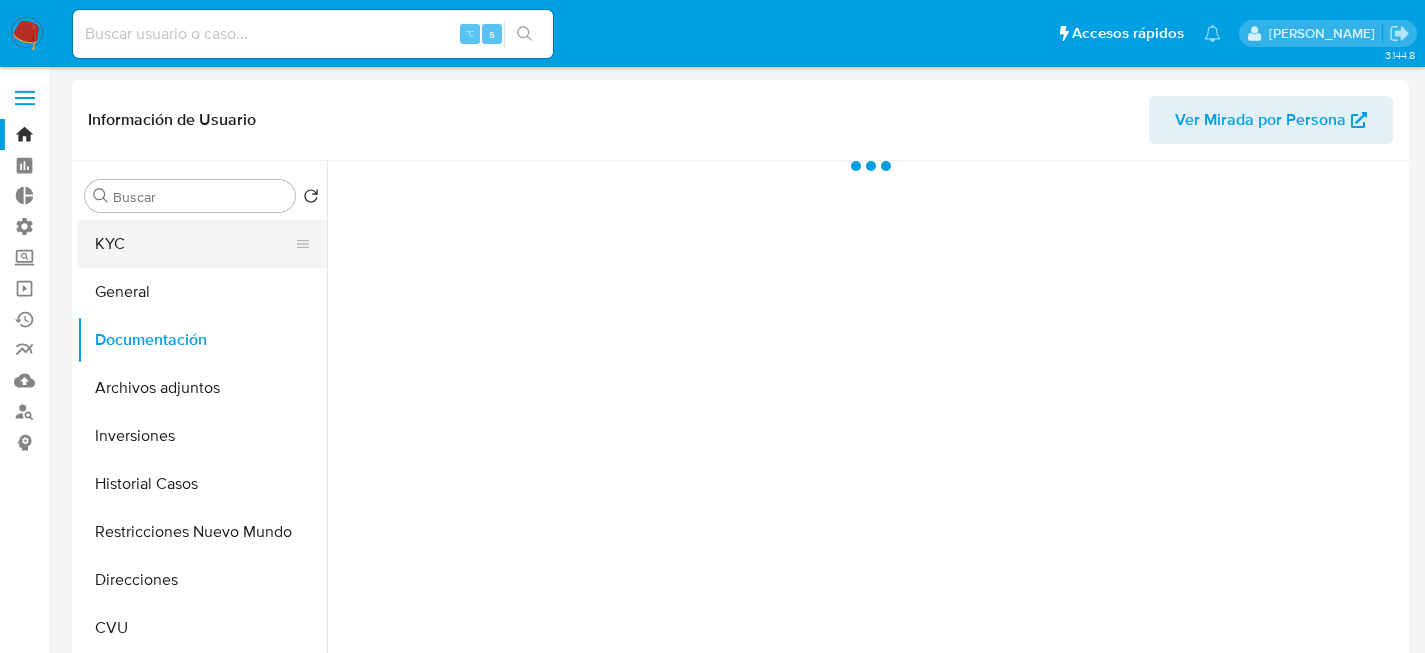 click on "KYC" at bounding box center (194, 244) 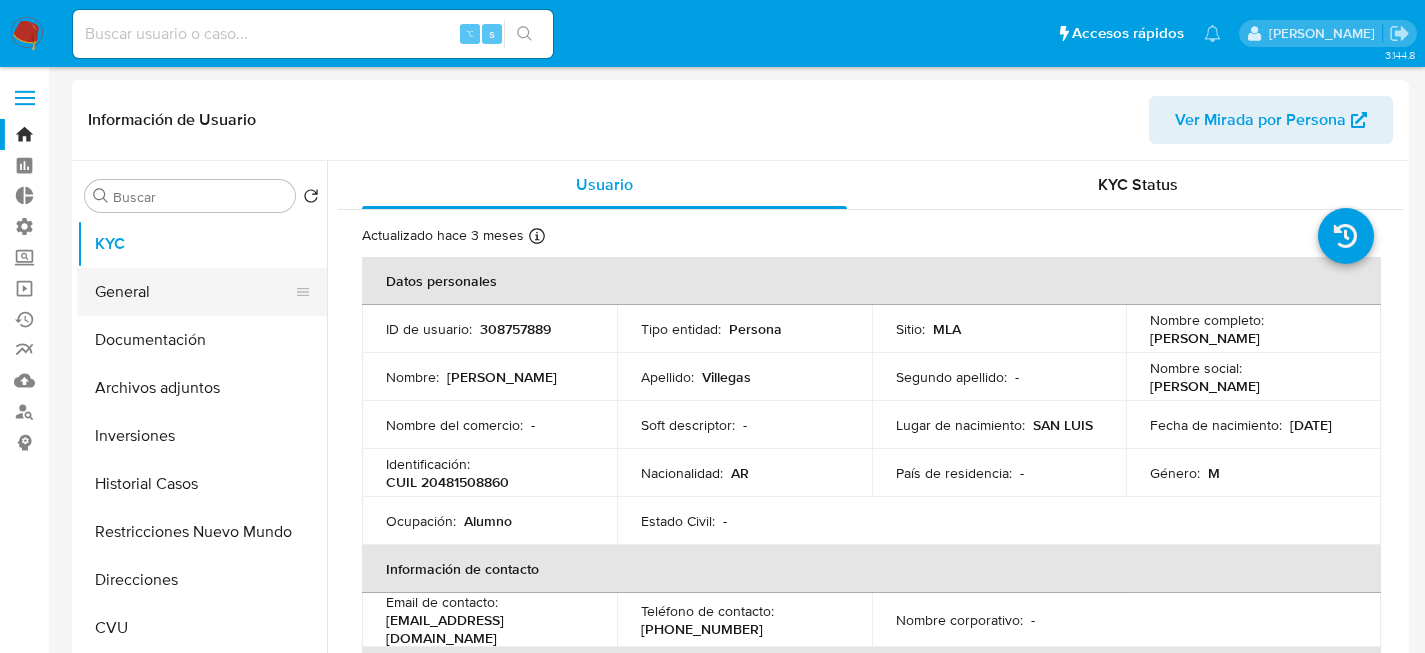 click on "General" at bounding box center (194, 292) 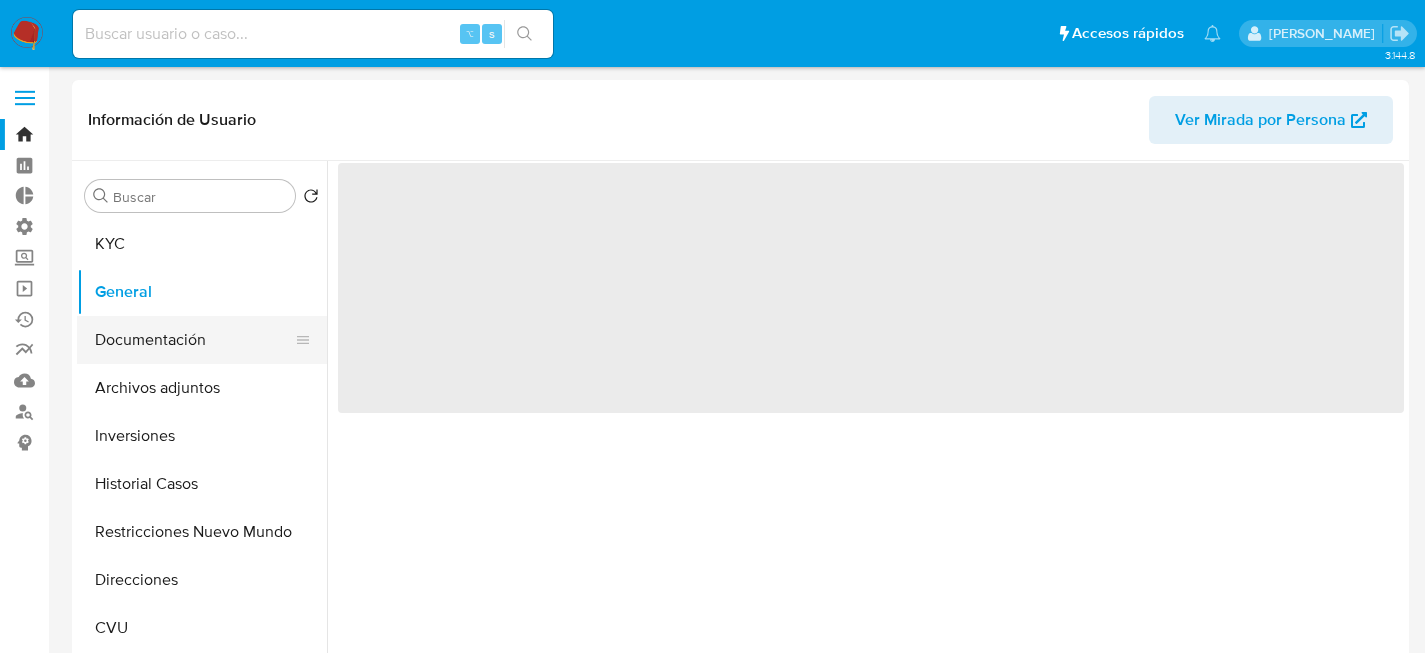 click on "Documentación" at bounding box center [194, 340] 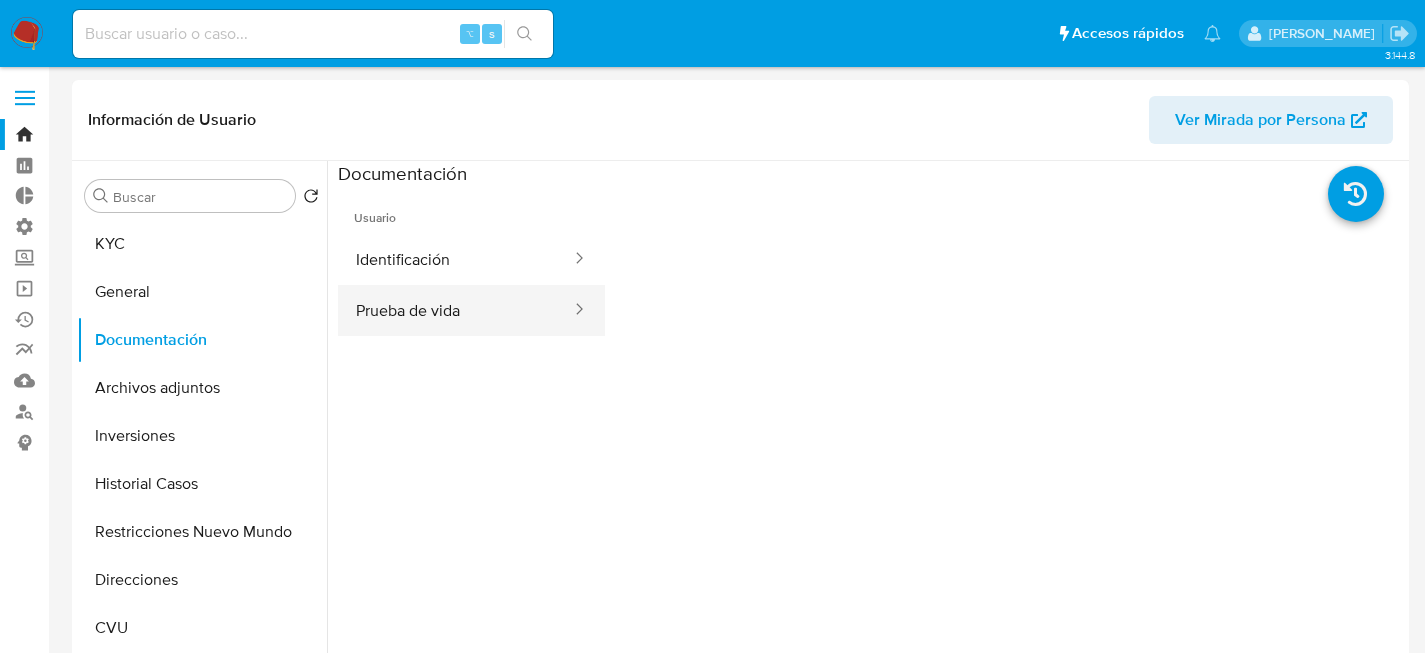 click on "Prueba de vida" at bounding box center [455, 310] 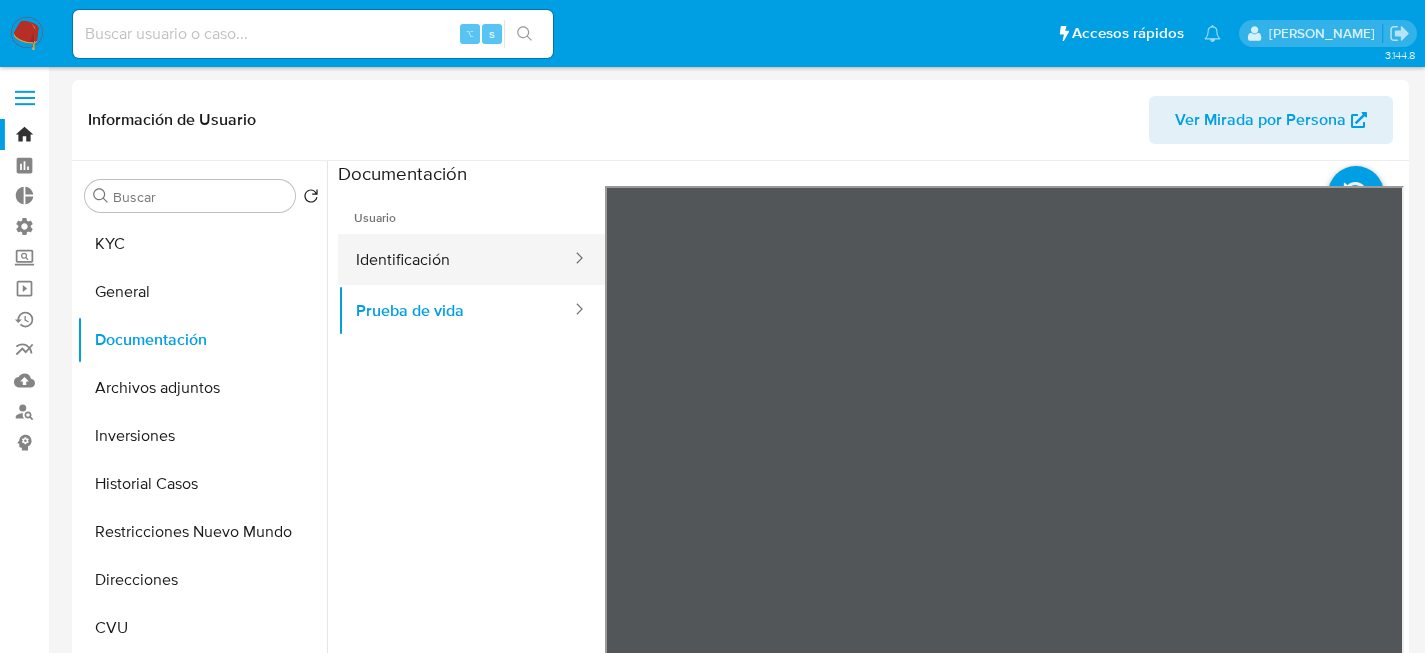 click on "Identificación" at bounding box center (455, 259) 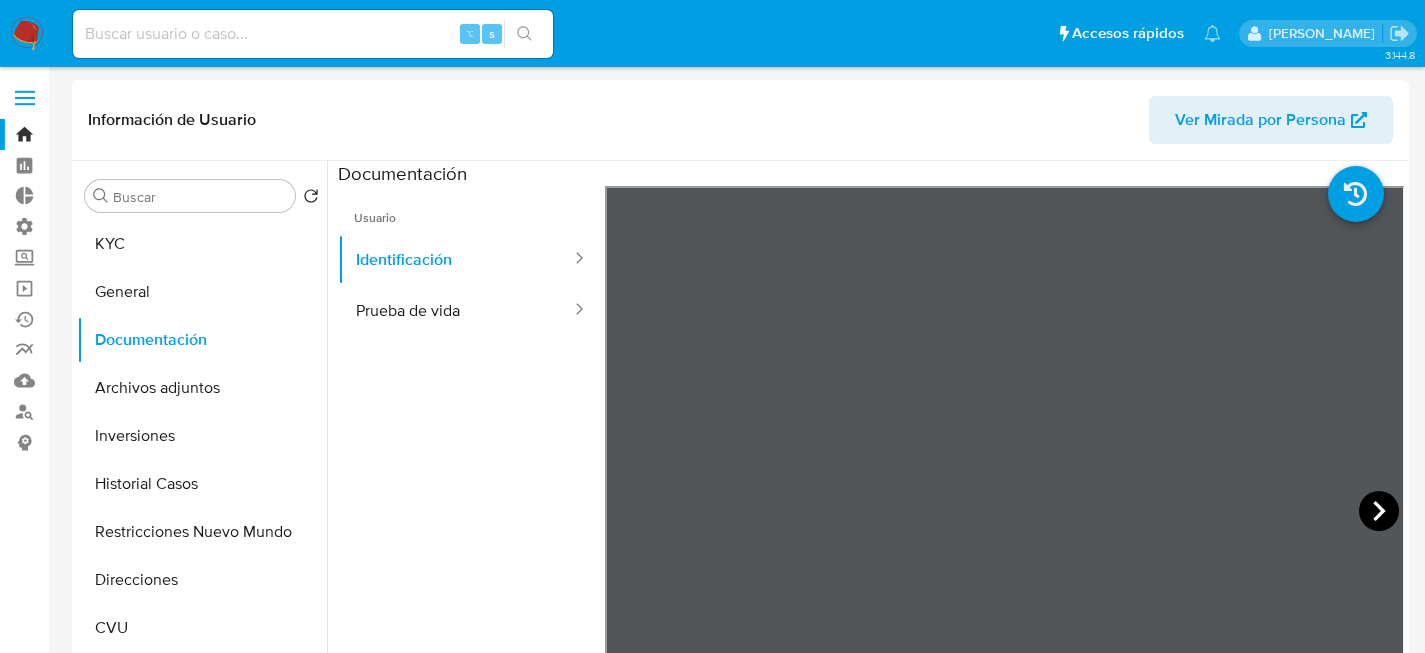 click 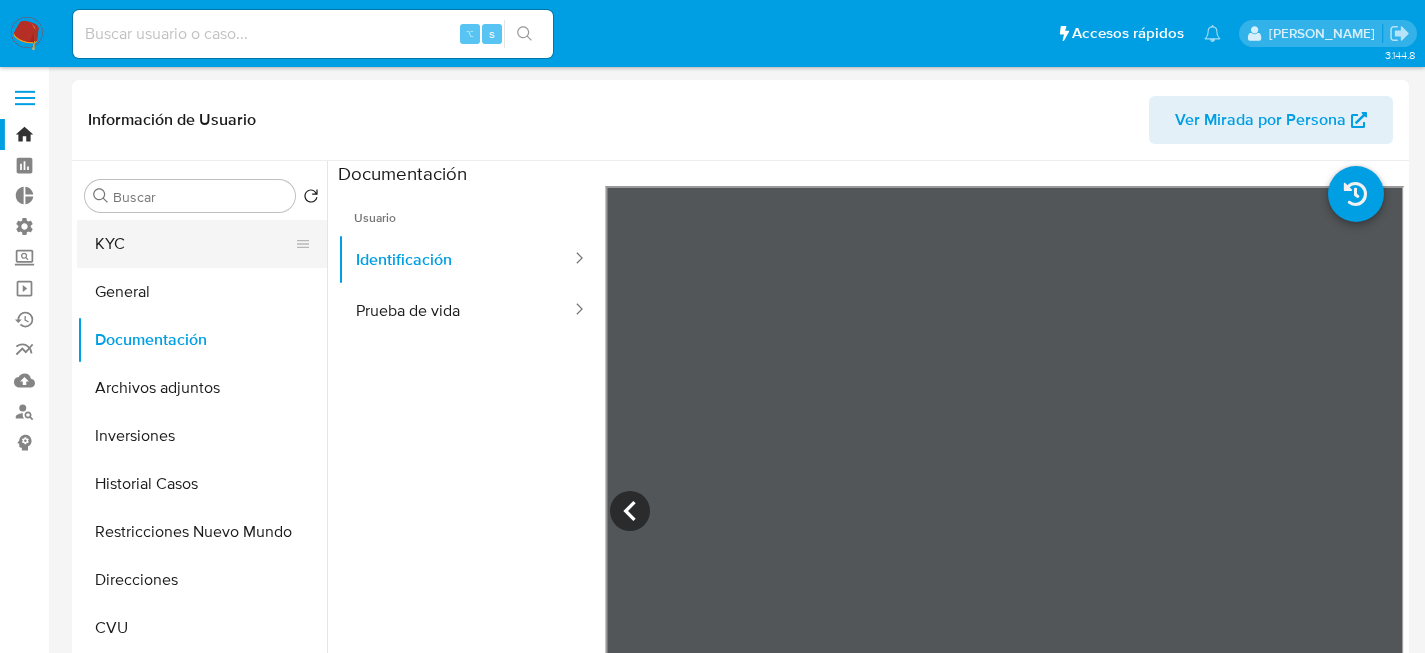 click on "KYC" at bounding box center (194, 244) 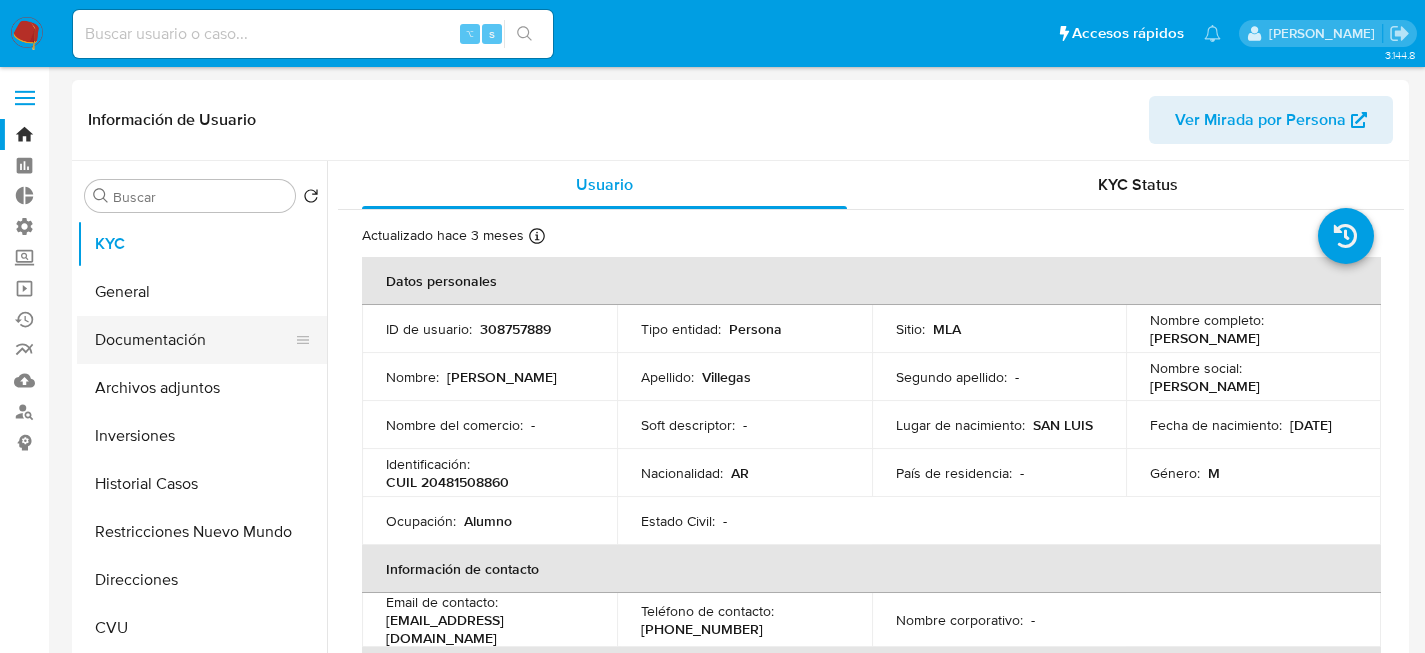 click on "Documentación" at bounding box center (194, 340) 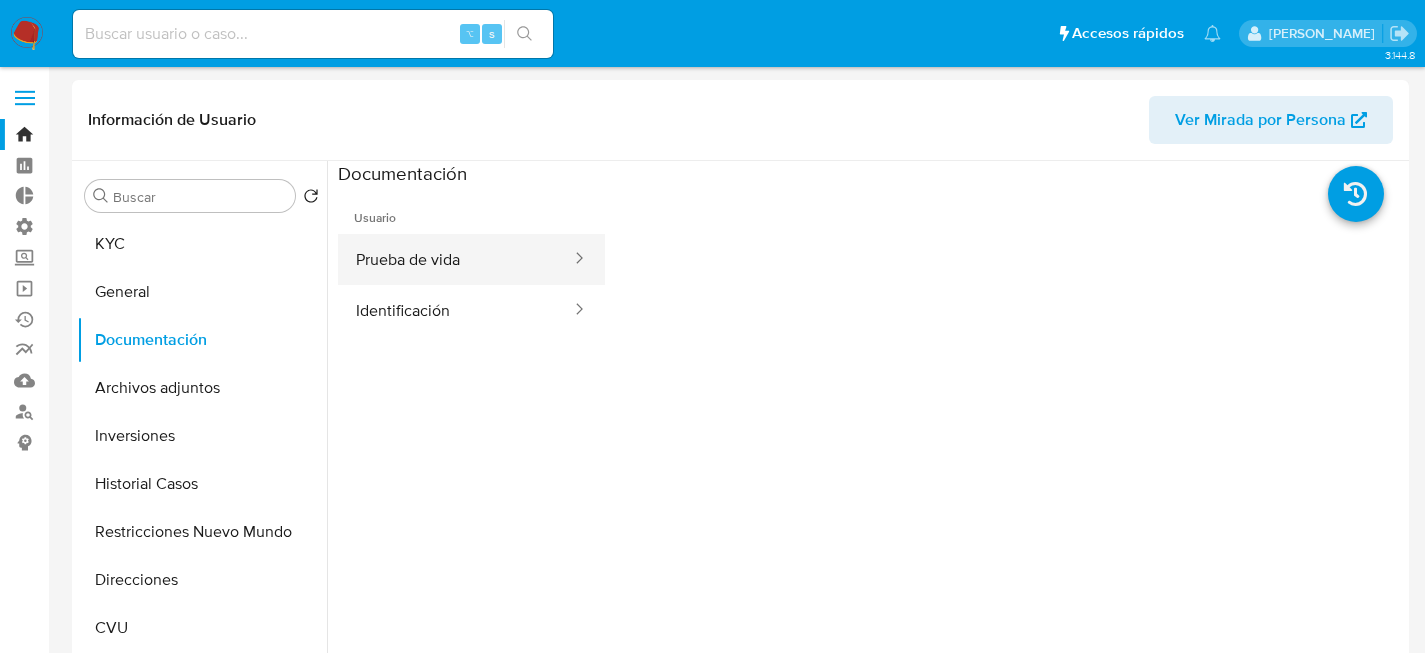 click on "Prueba de vida" at bounding box center (455, 259) 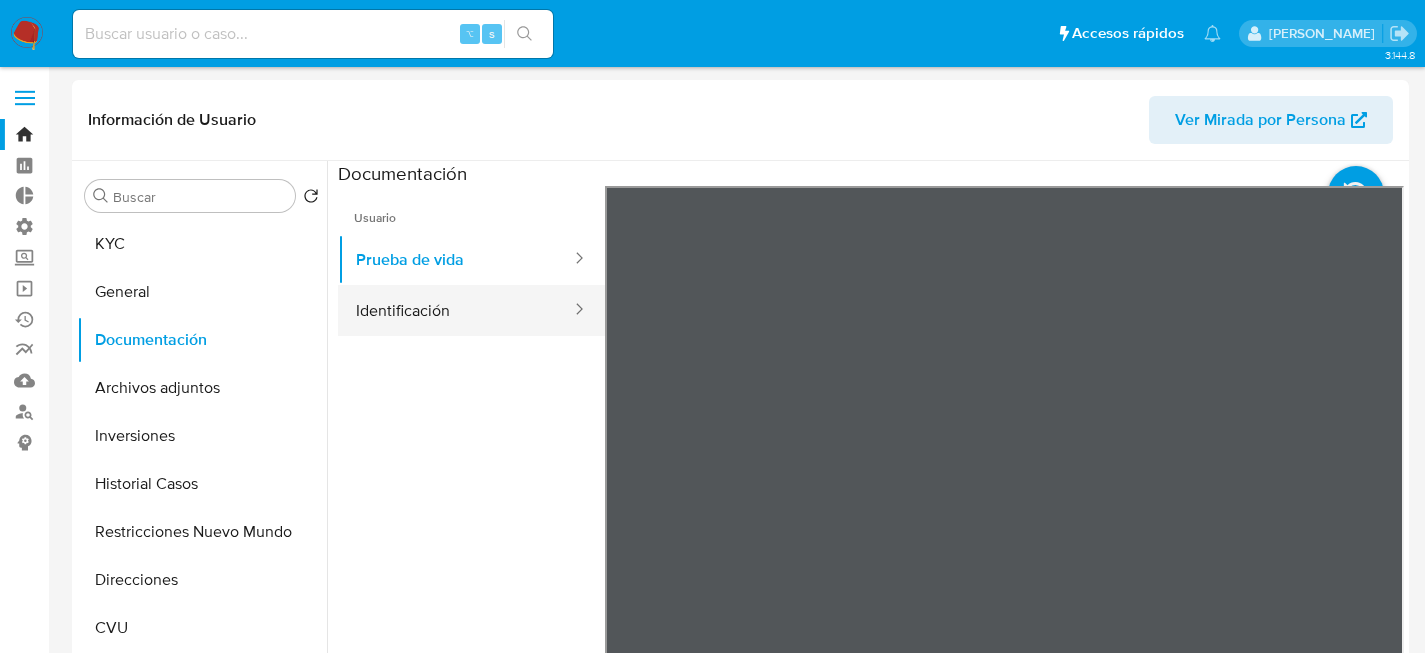 click on "Identificación" at bounding box center [455, 310] 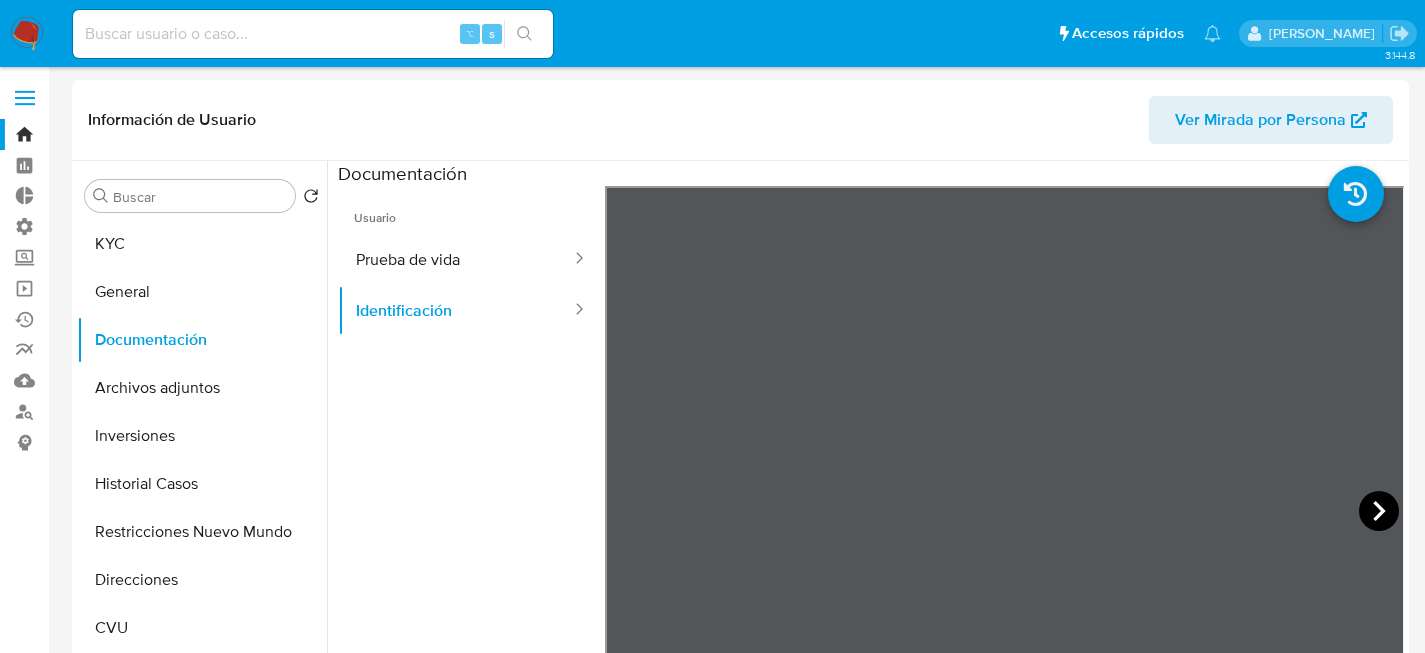 click 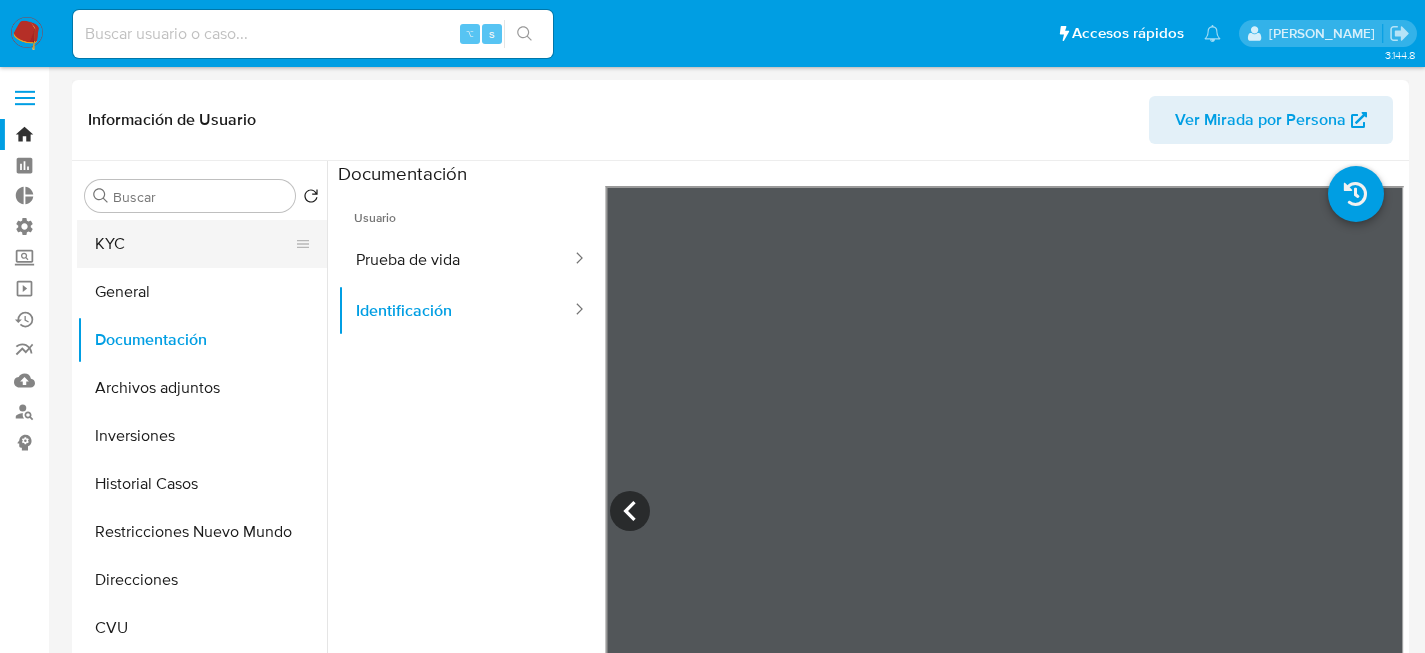 click on "KYC" at bounding box center (194, 244) 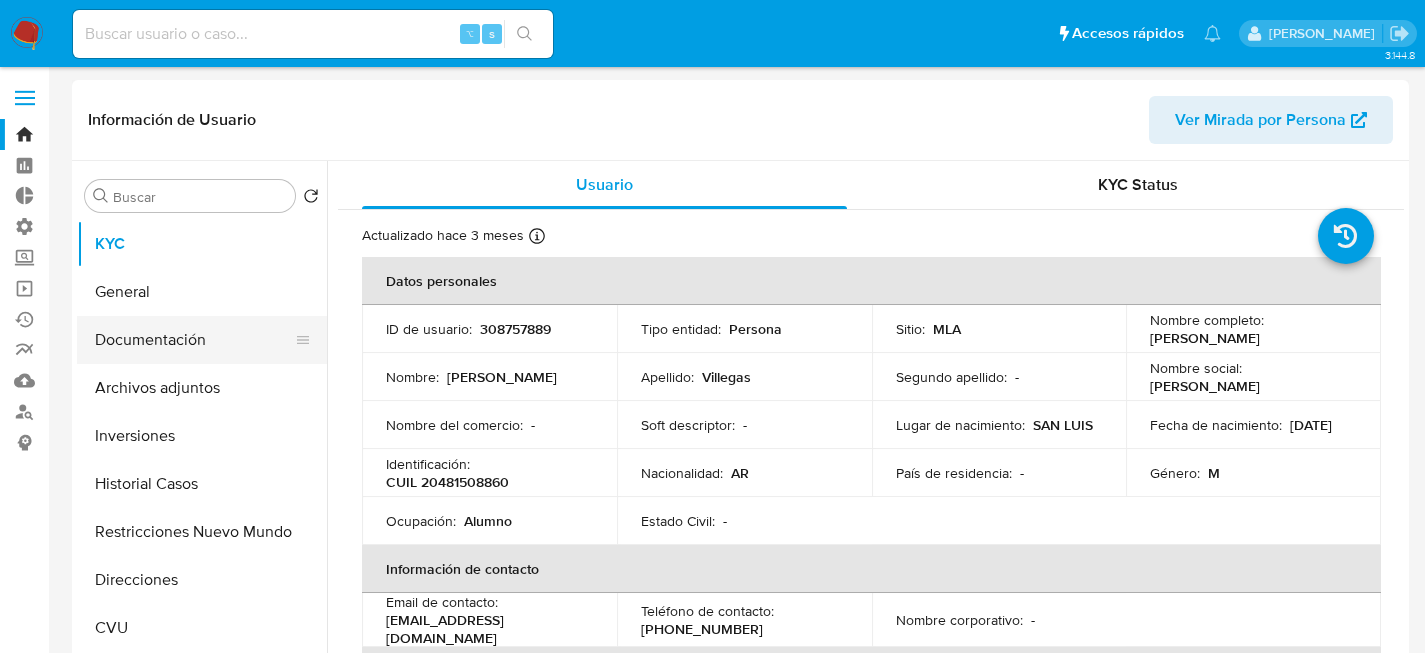 click on "Documentación" at bounding box center (194, 340) 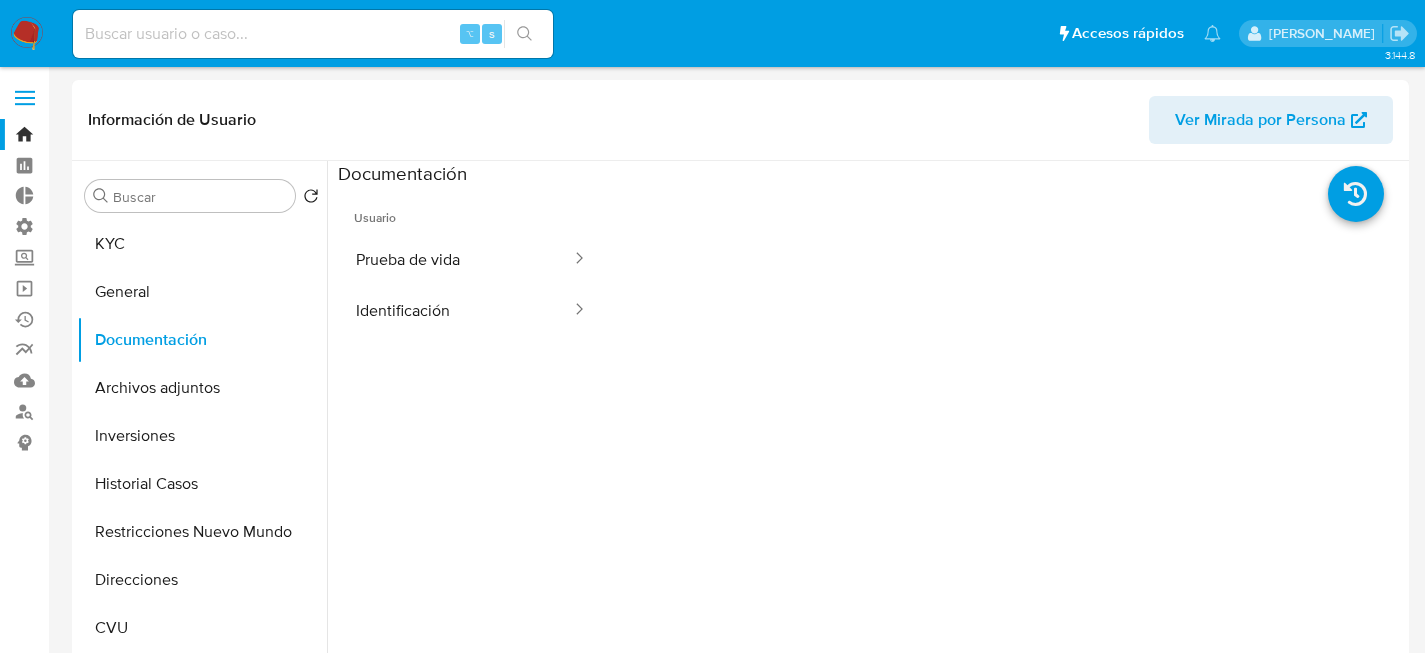 click at bounding box center [573, 310] 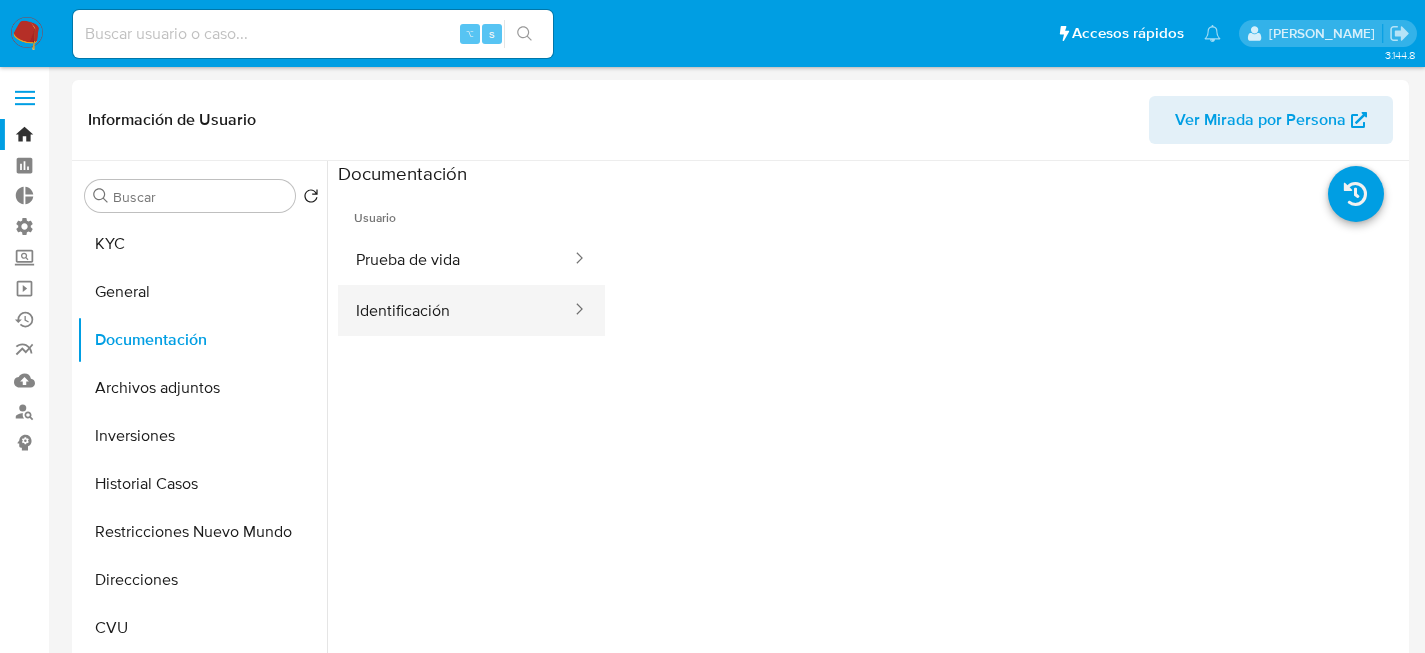 click on "Identificación" at bounding box center (455, 310) 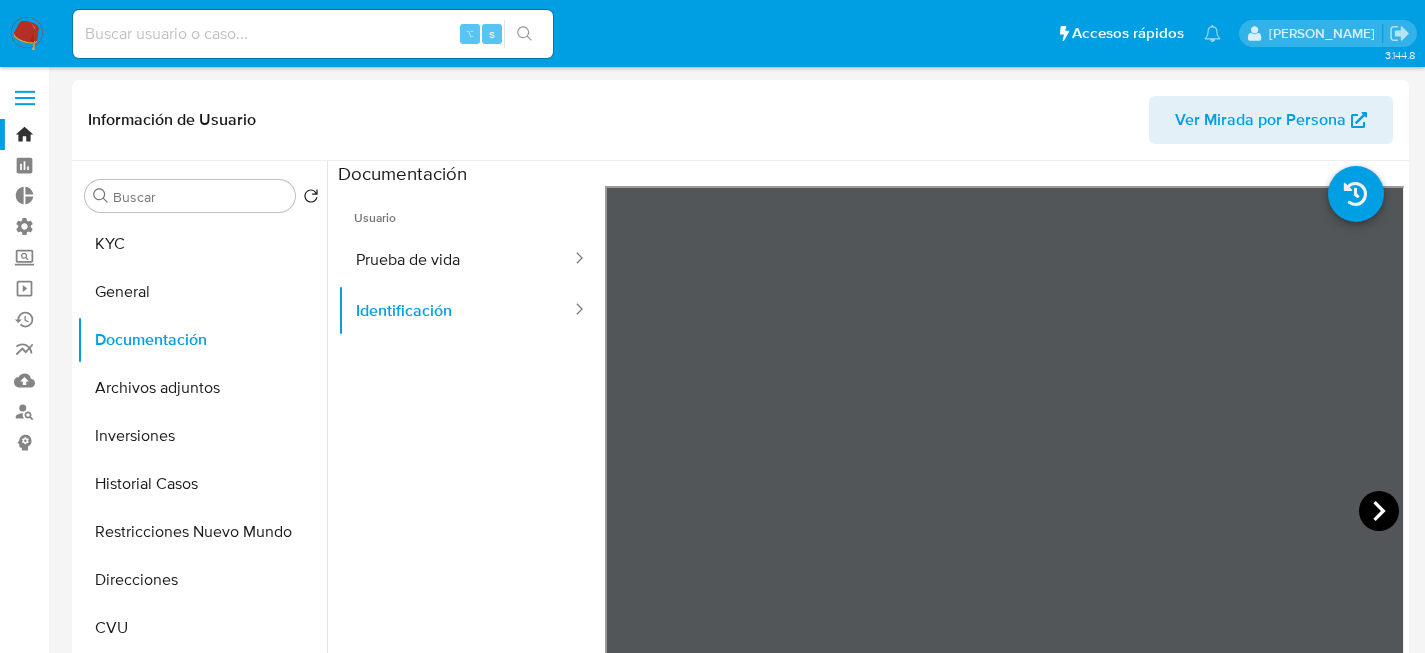 click 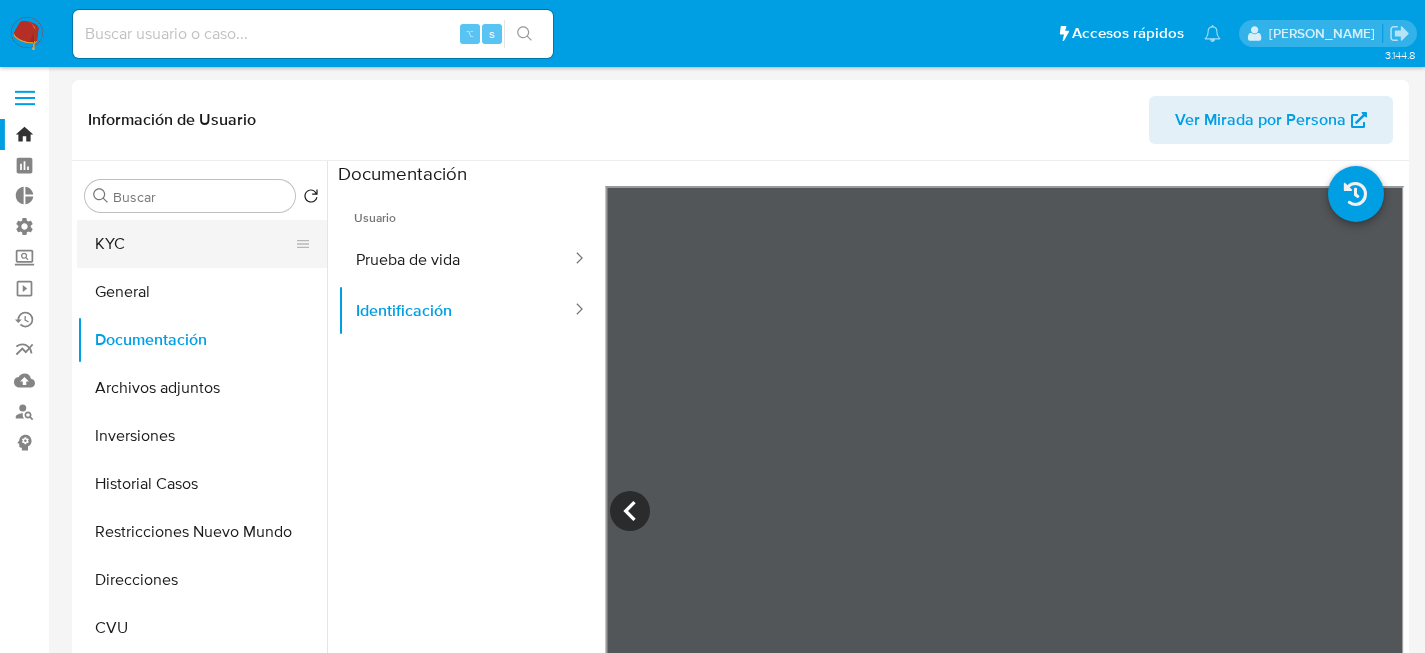 click on "KYC" at bounding box center (194, 244) 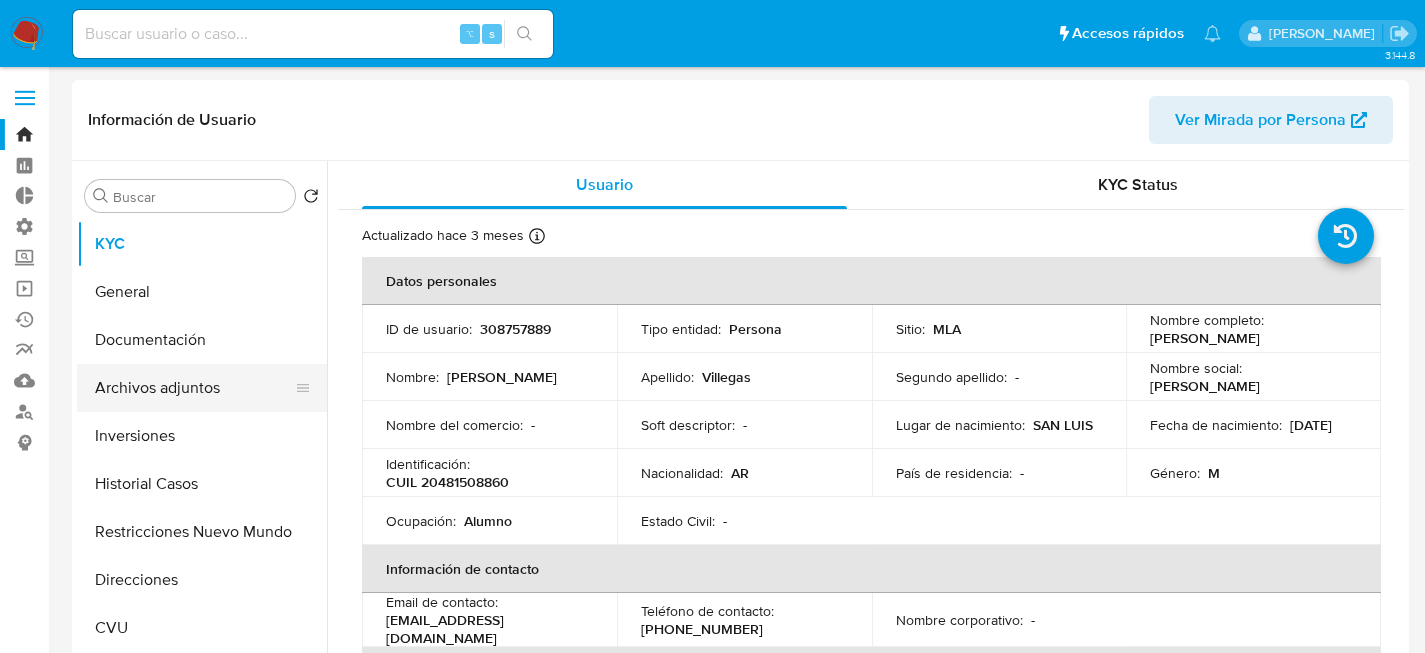 click on "Archivos adjuntos" at bounding box center (194, 388) 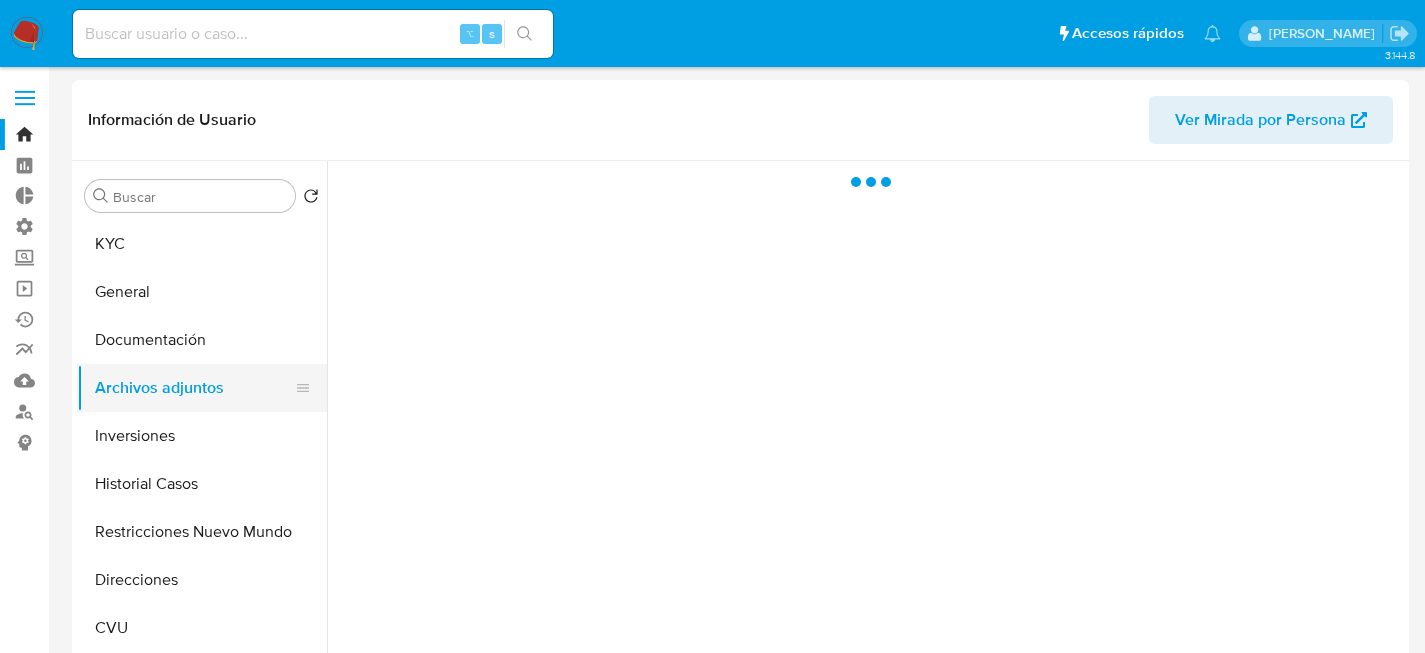 click on "Archivos adjuntos" at bounding box center [194, 388] 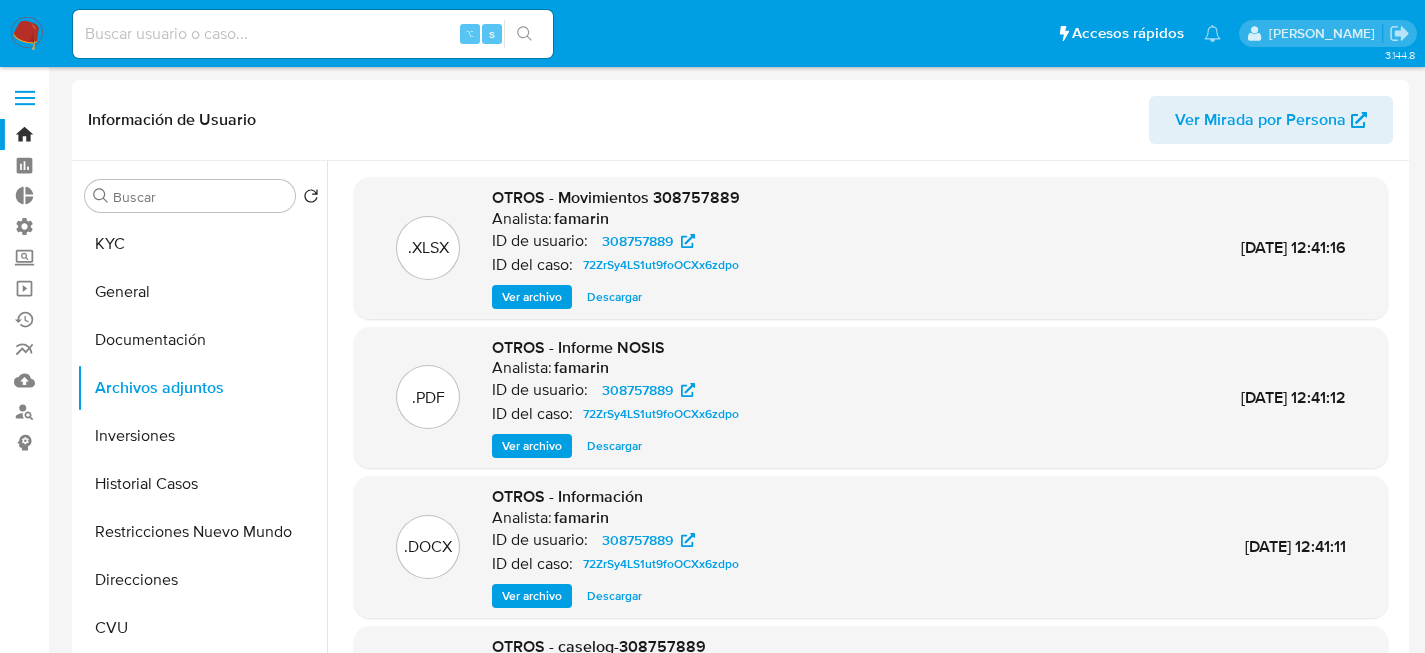 type 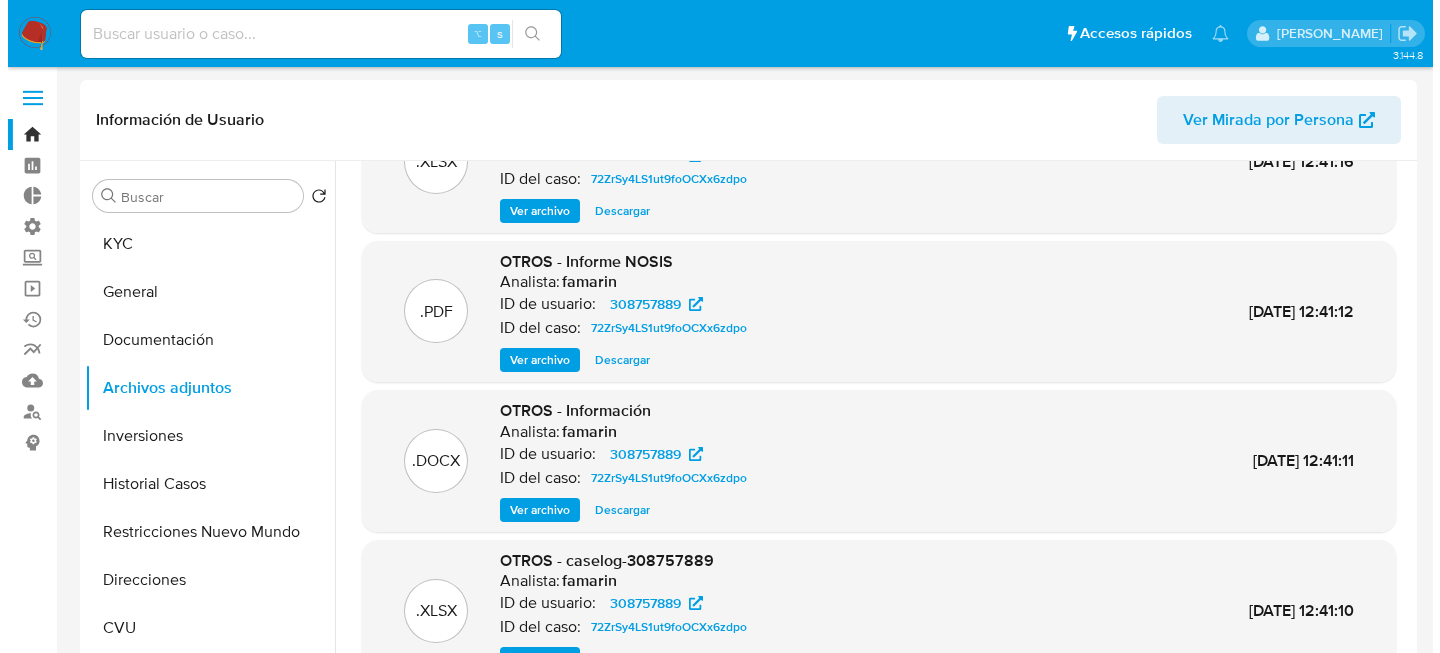 scroll, scrollTop: 157, scrollLeft: 0, axis: vertical 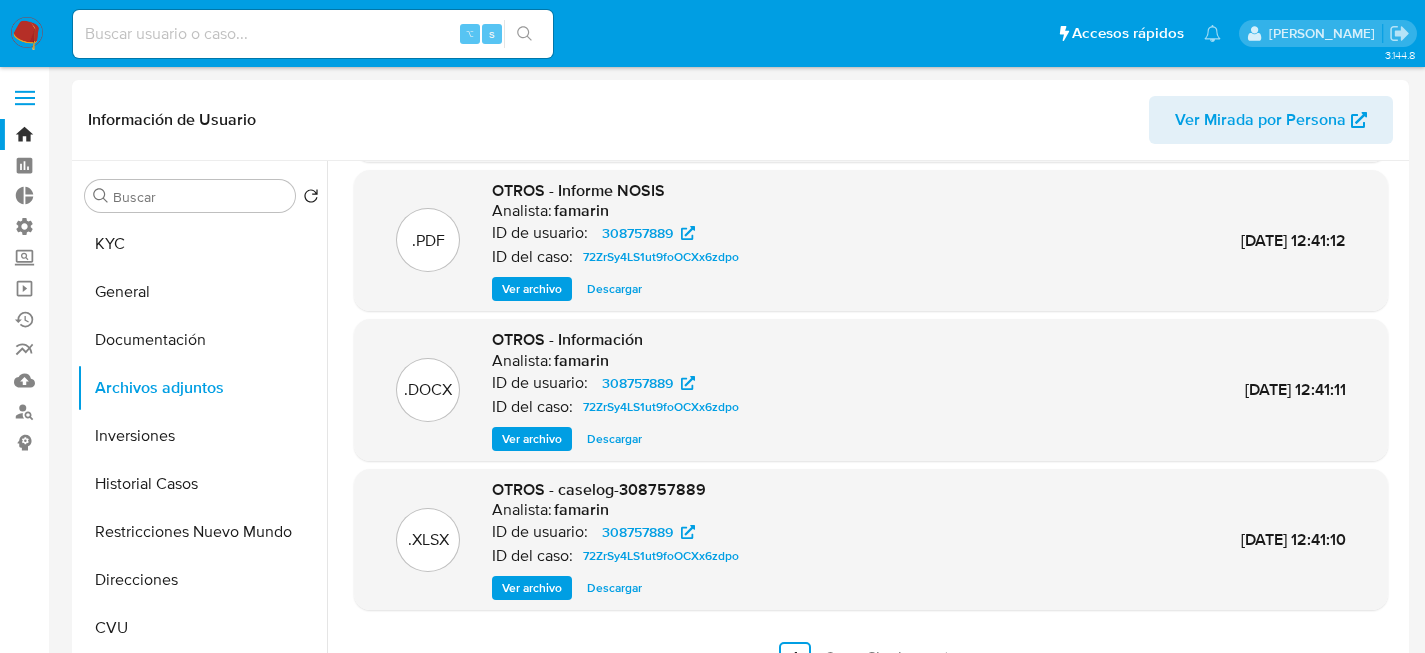 click on "Ver archivo" at bounding box center (532, 588) 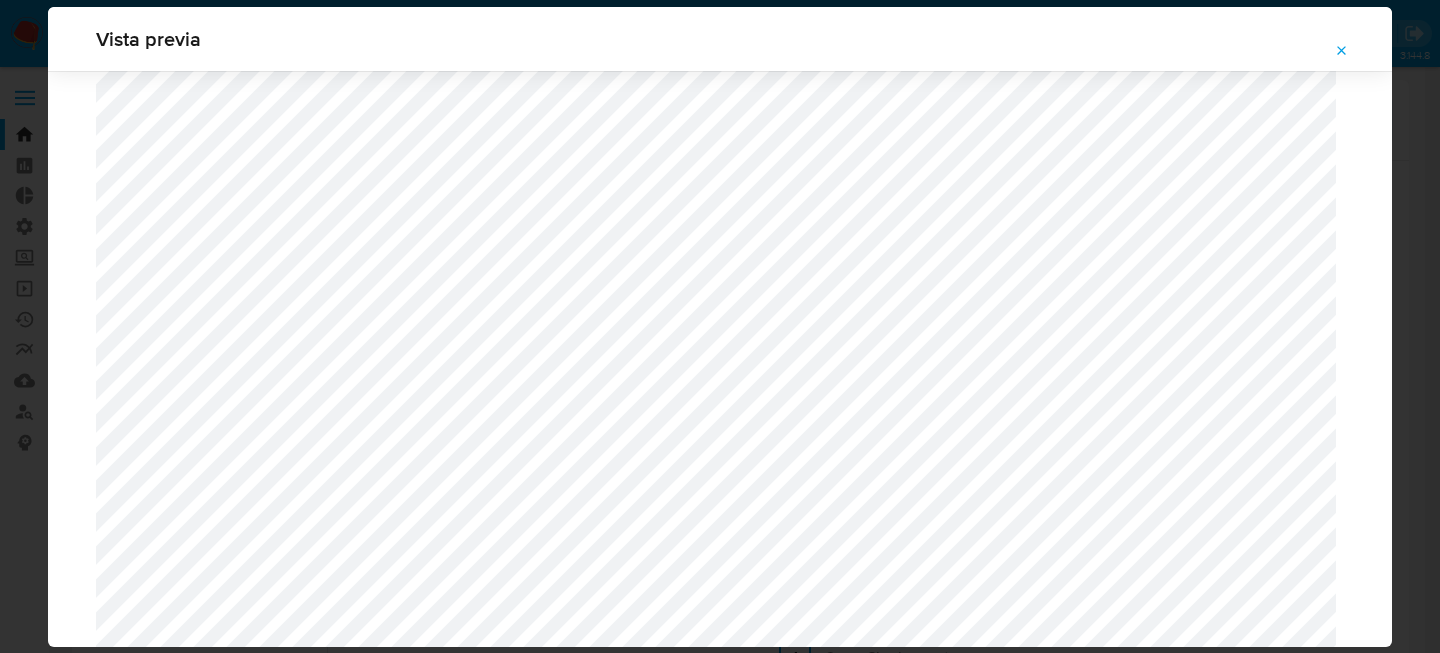 scroll, scrollTop: 1800, scrollLeft: 0, axis: vertical 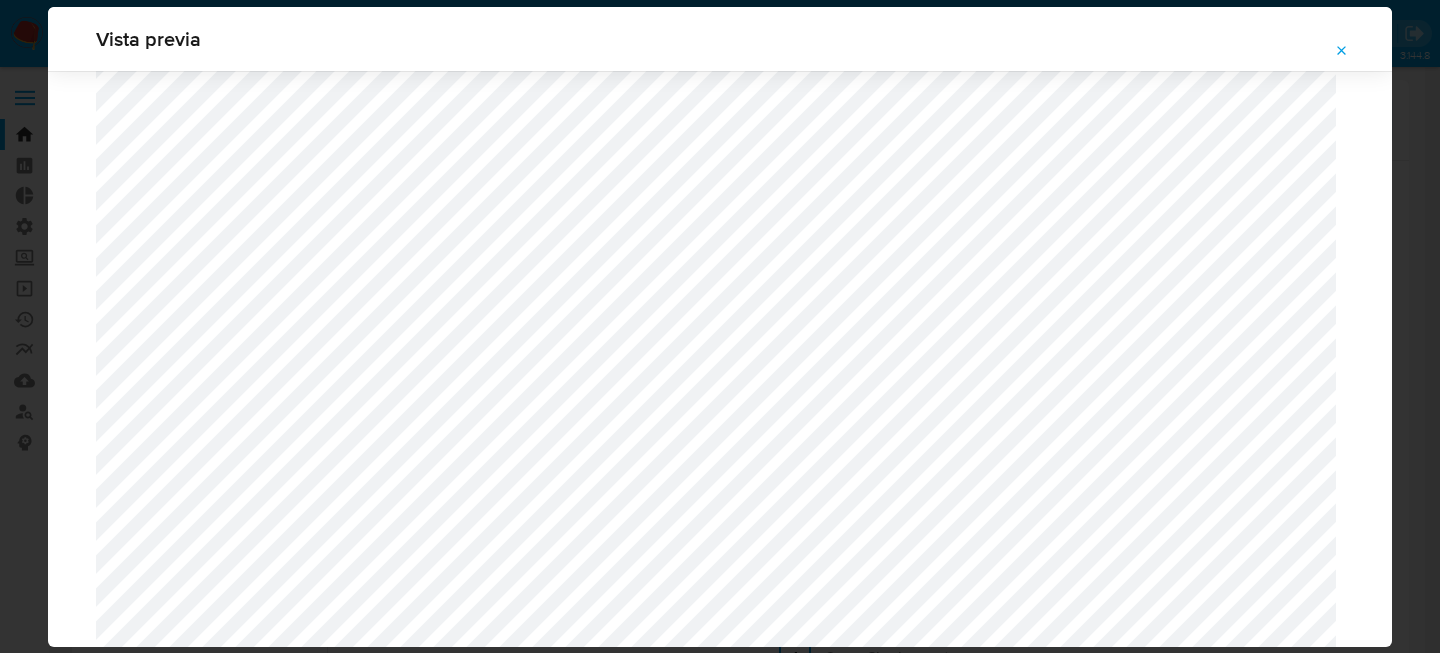 click at bounding box center (1342, 51) 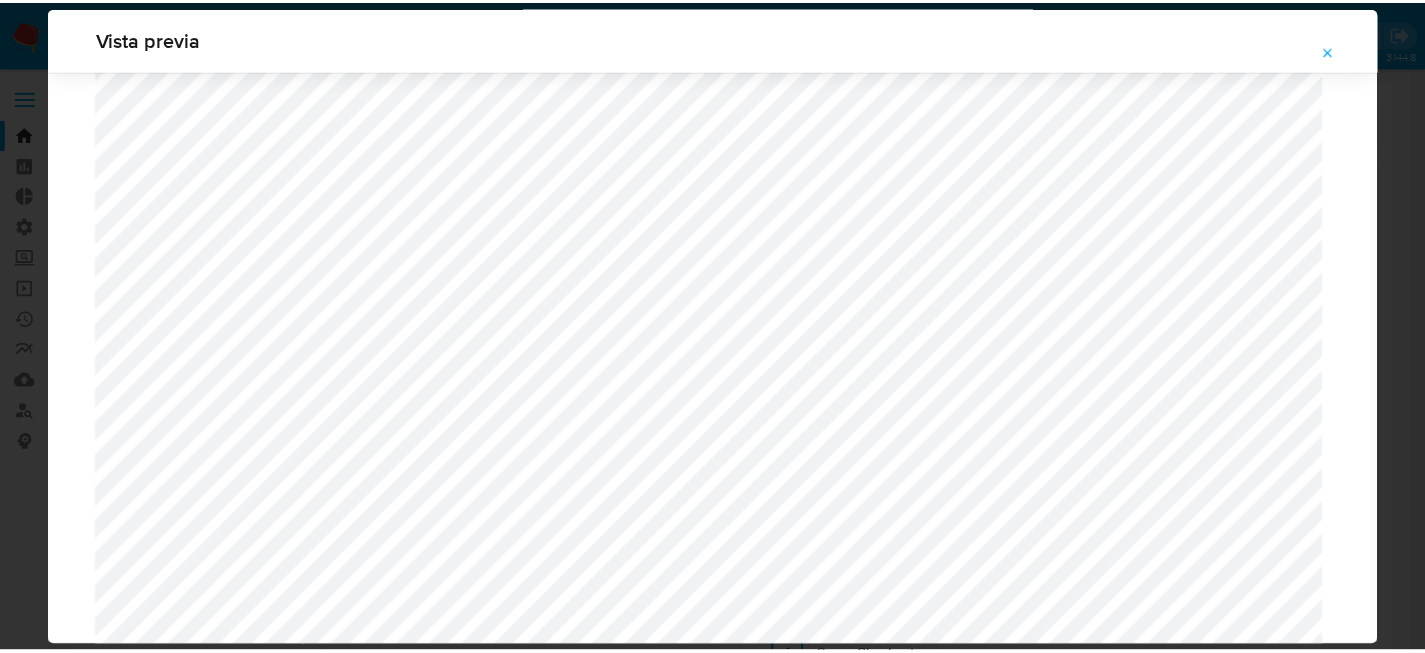 scroll, scrollTop: 64, scrollLeft: 0, axis: vertical 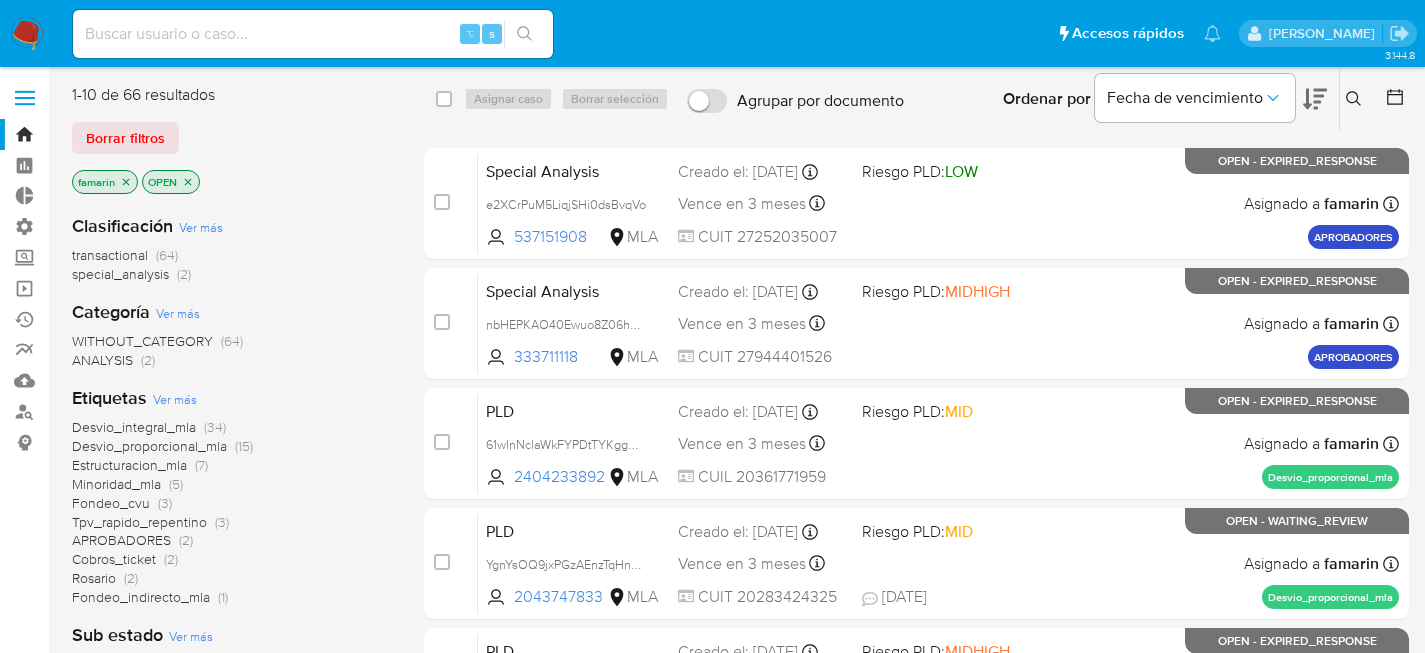 click on "⌥ s" at bounding box center [313, 34] 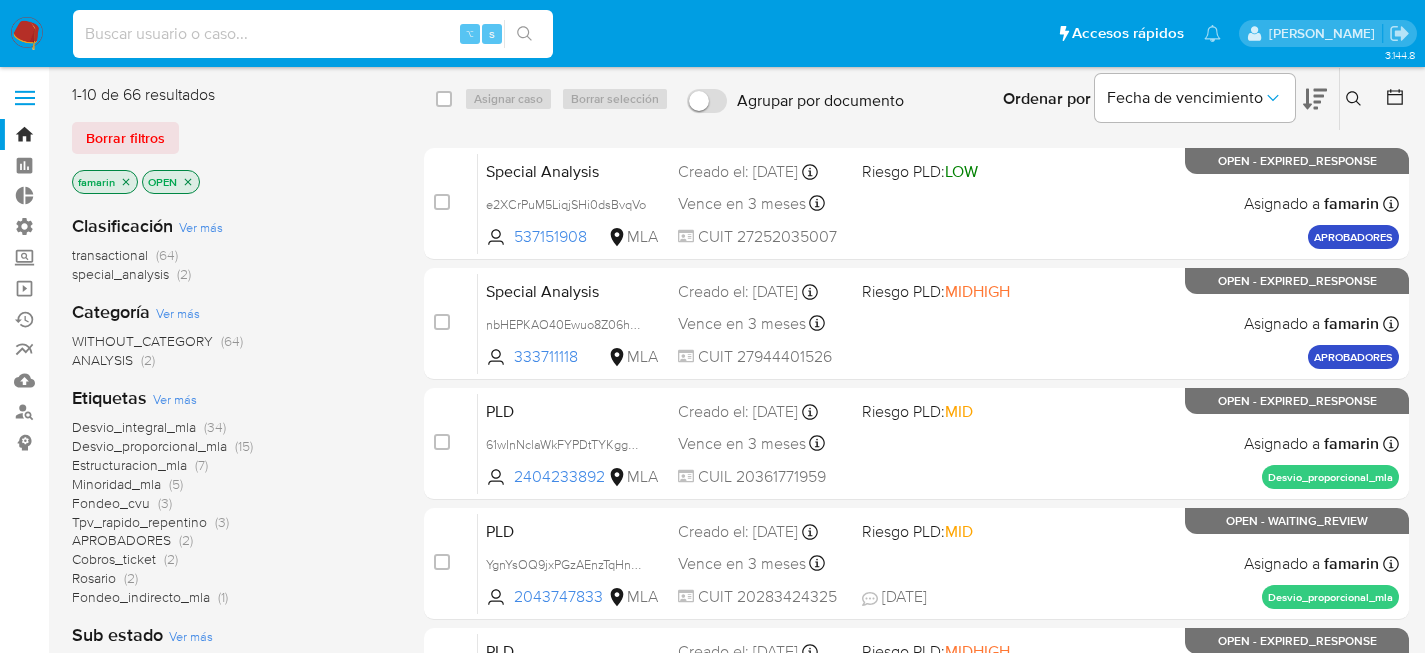 click at bounding box center [313, 34] 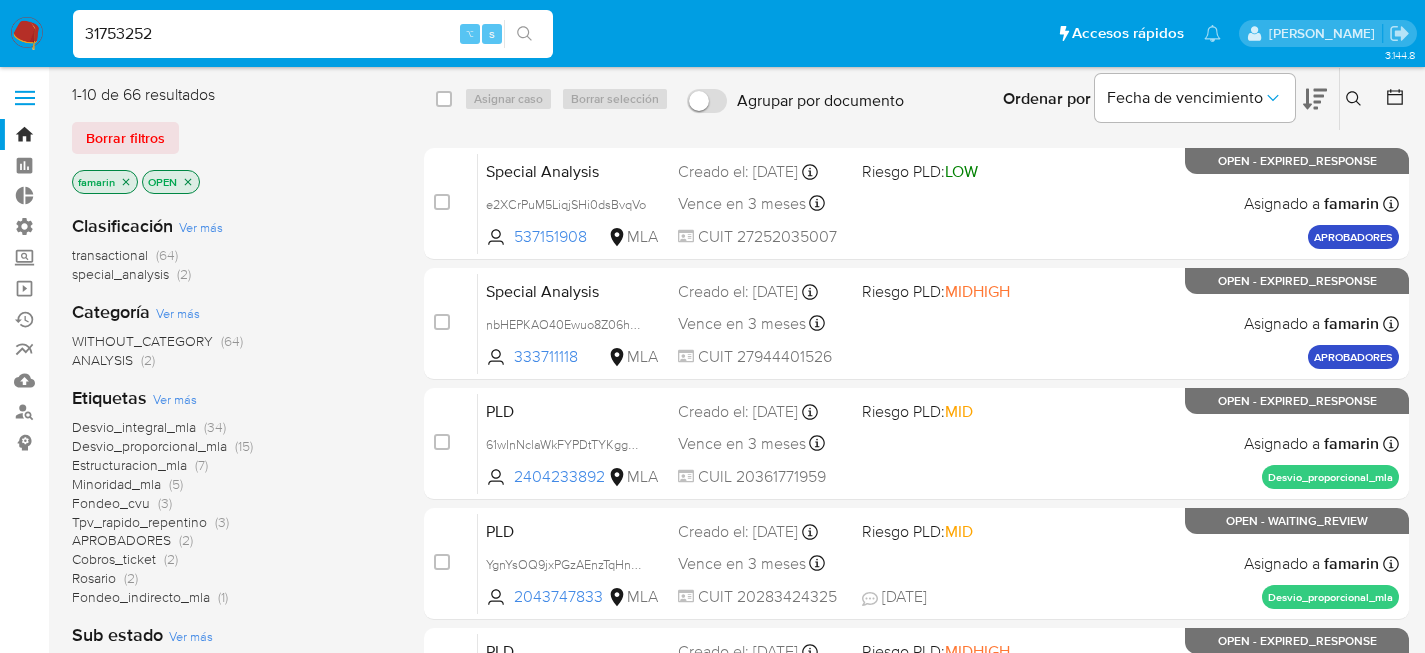 type on "31753252" 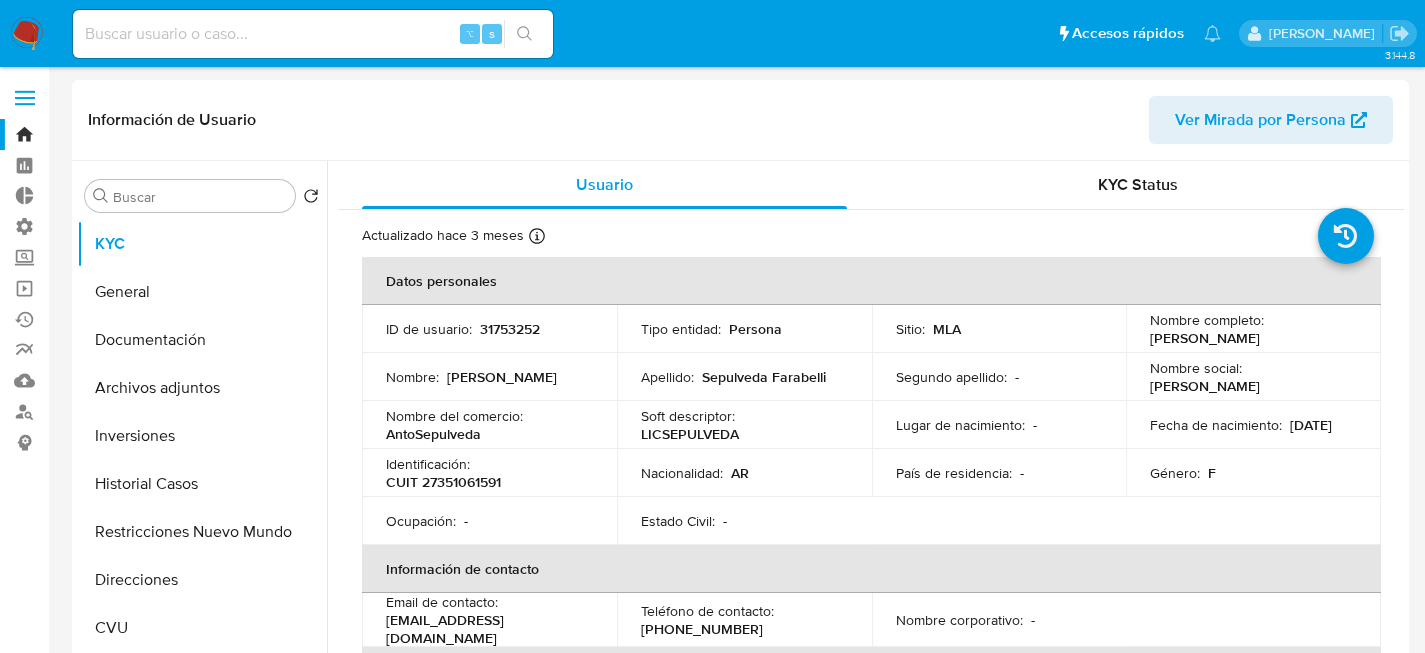 select on "10" 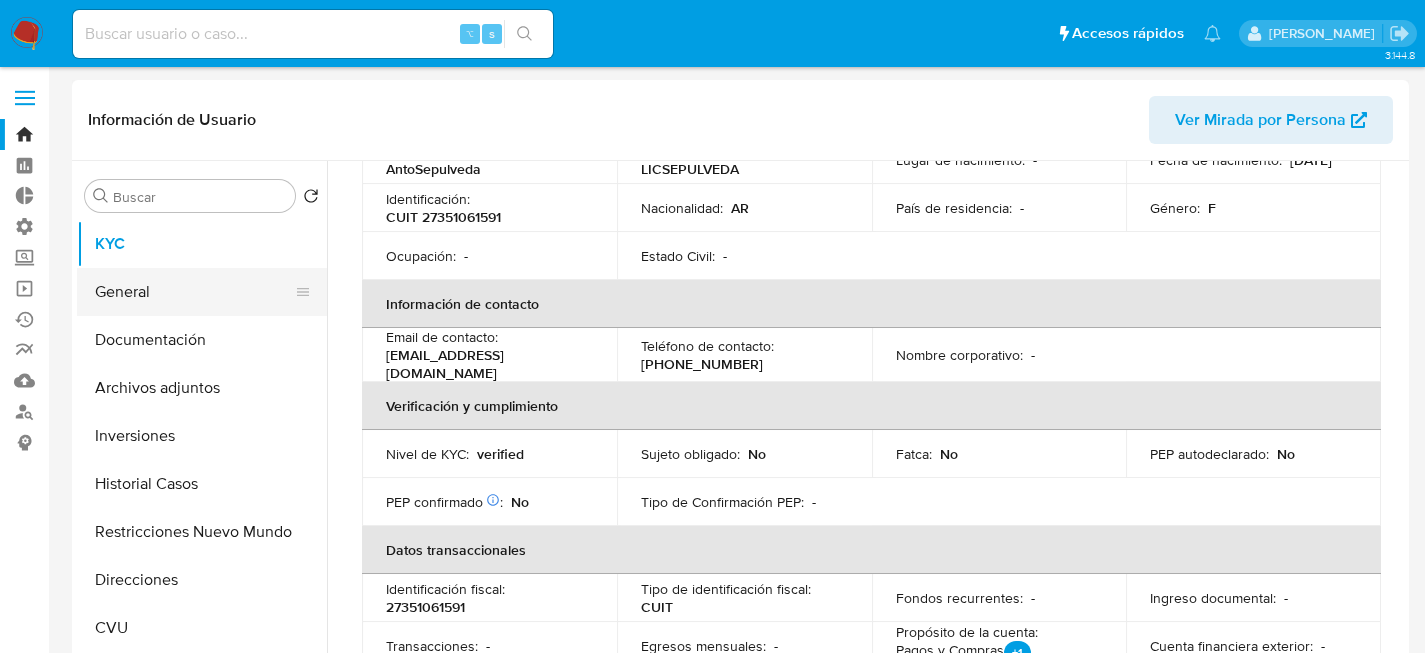 scroll, scrollTop: 403, scrollLeft: 0, axis: vertical 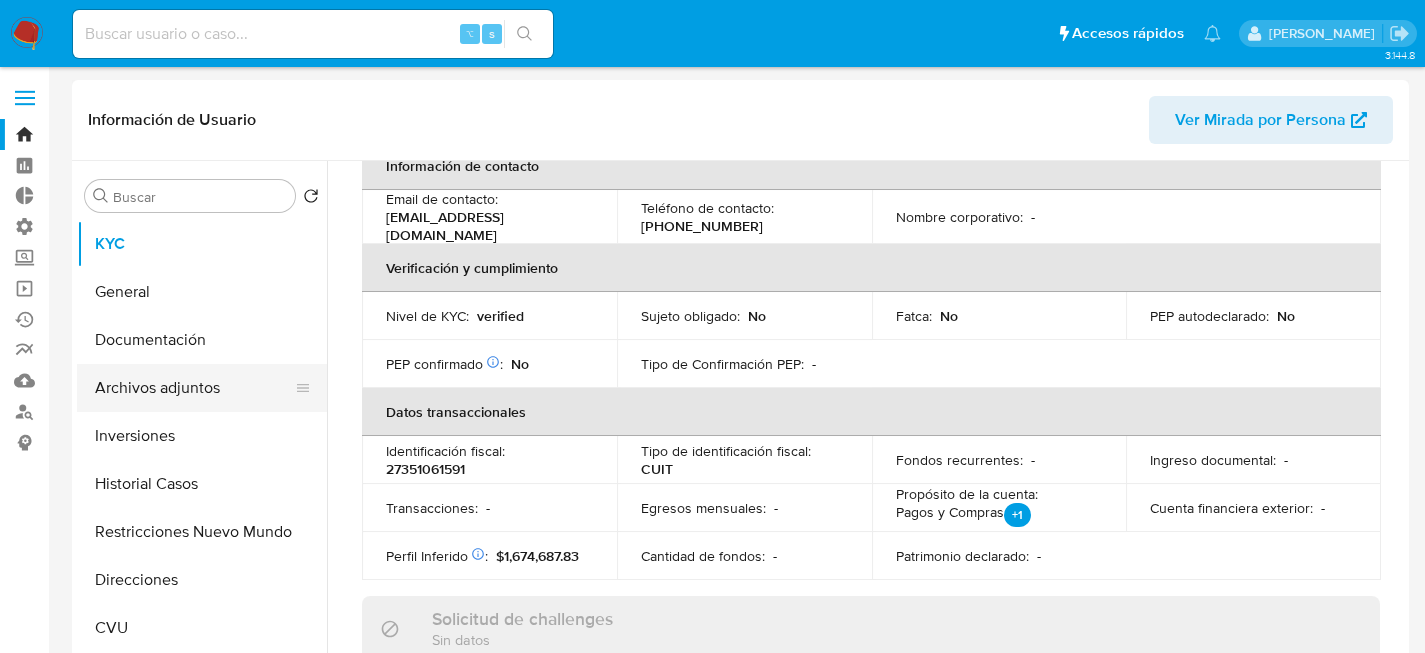 click on "Archivos adjuntos" at bounding box center (194, 388) 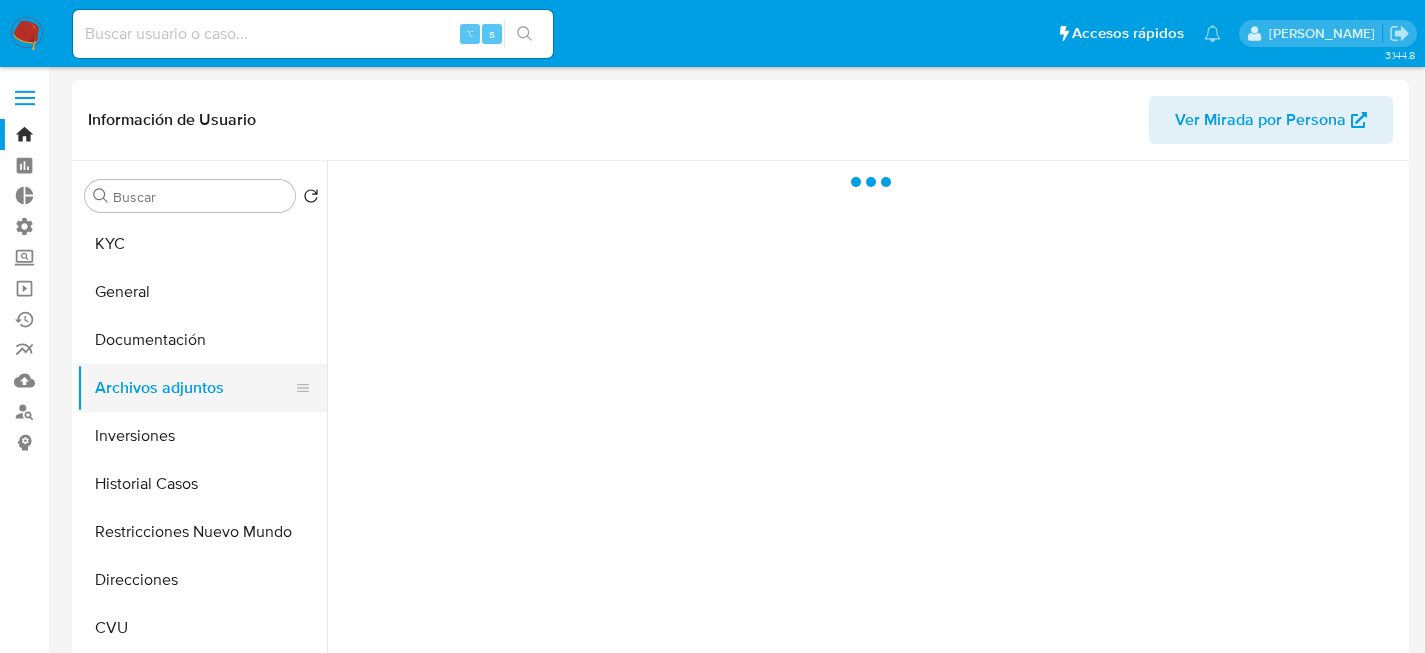 scroll, scrollTop: 0, scrollLeft: 0, axis: both 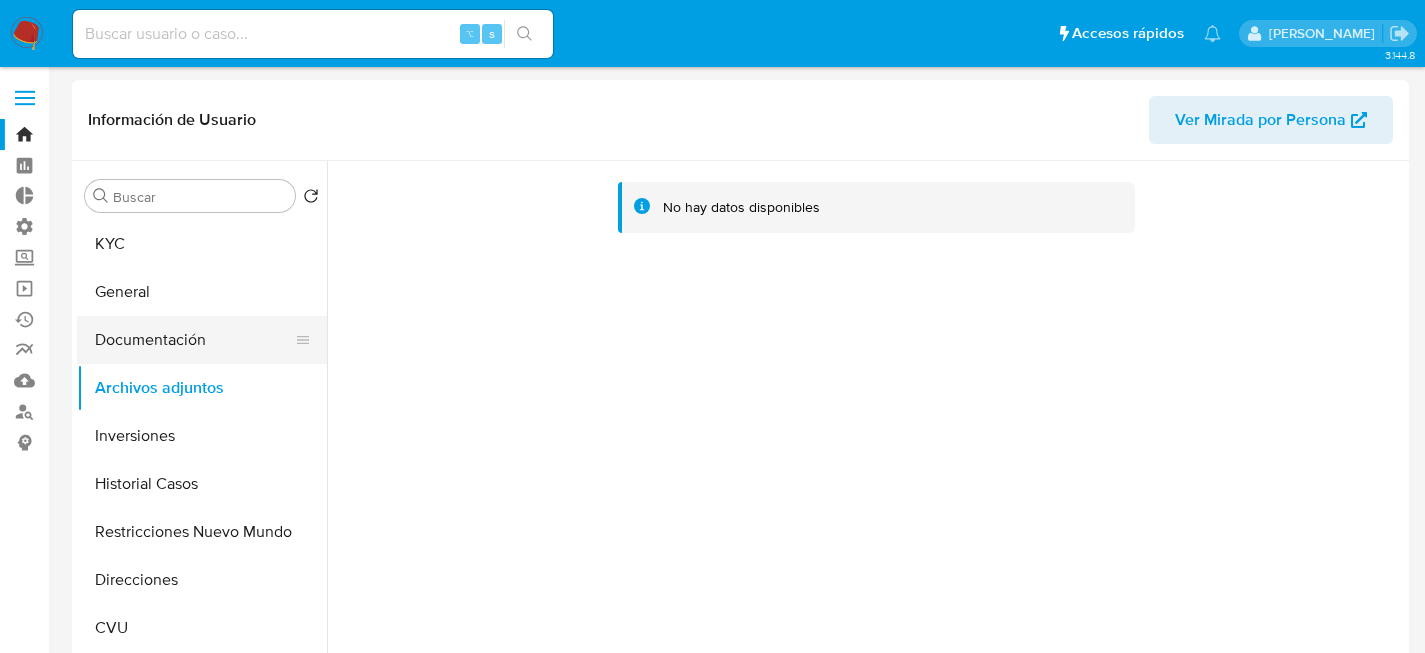 click on "Documentación" at bounding box center [194, 340] 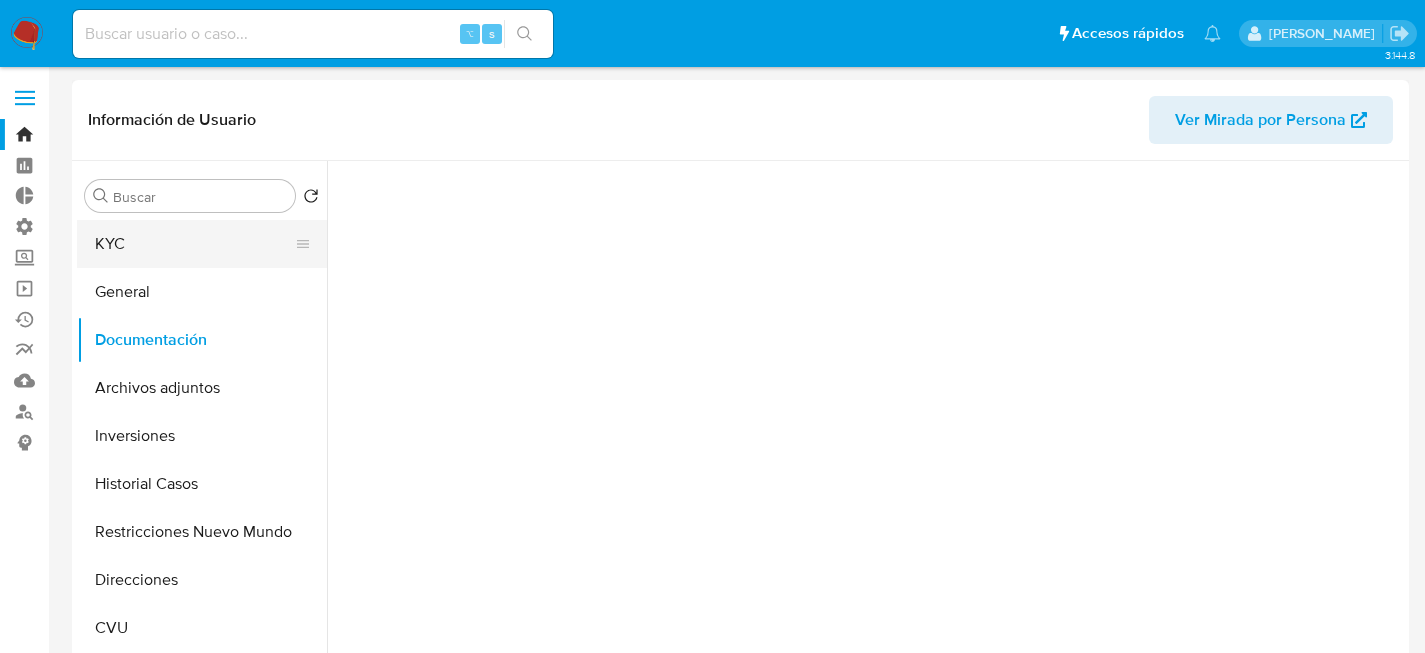 click on "KYC" at bounding box center [194, 244] 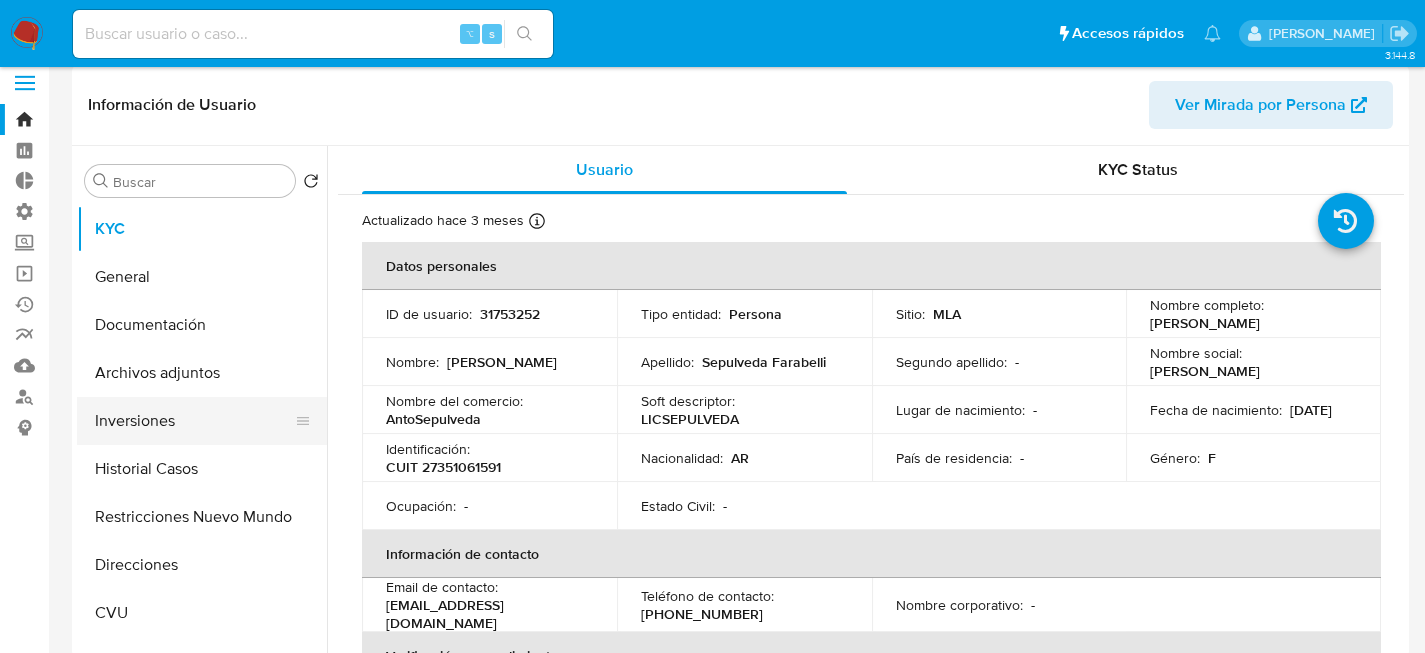 scroll, scrollTop: 18, scrollLeft: 0, axis: vertical 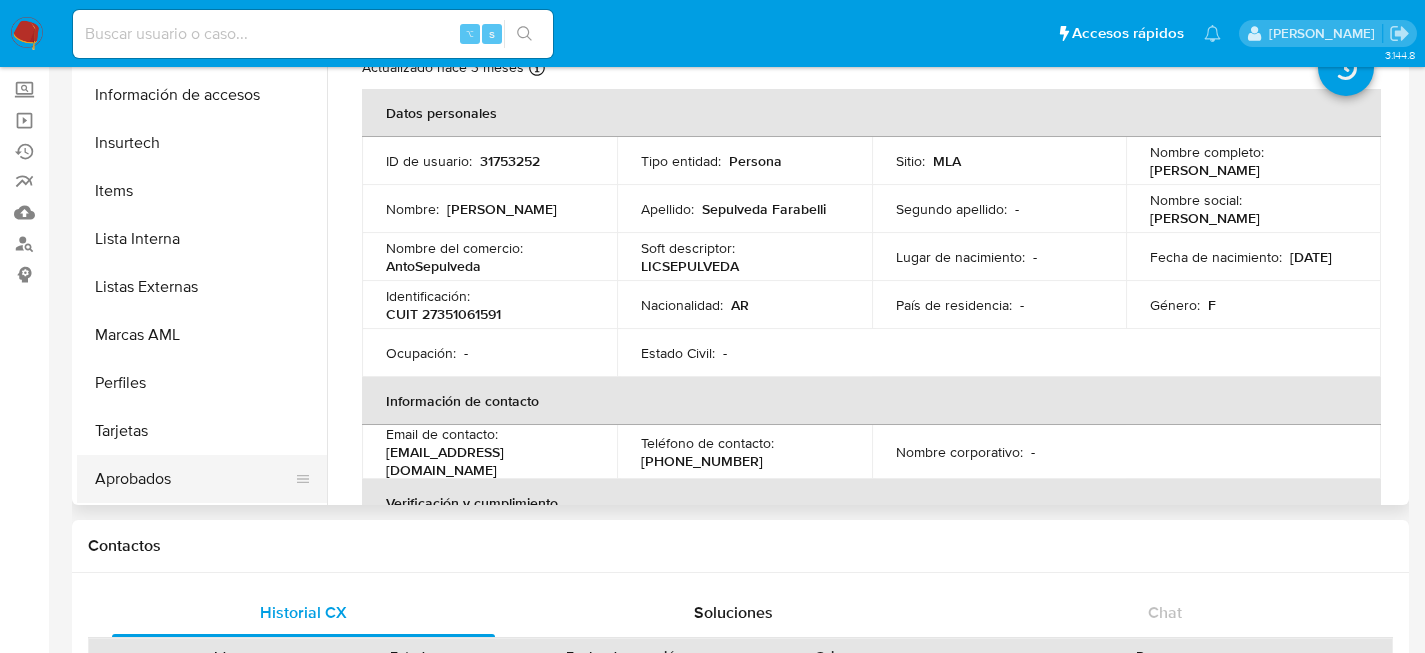 click on "Aprobados" at bounding box center (194, 479) 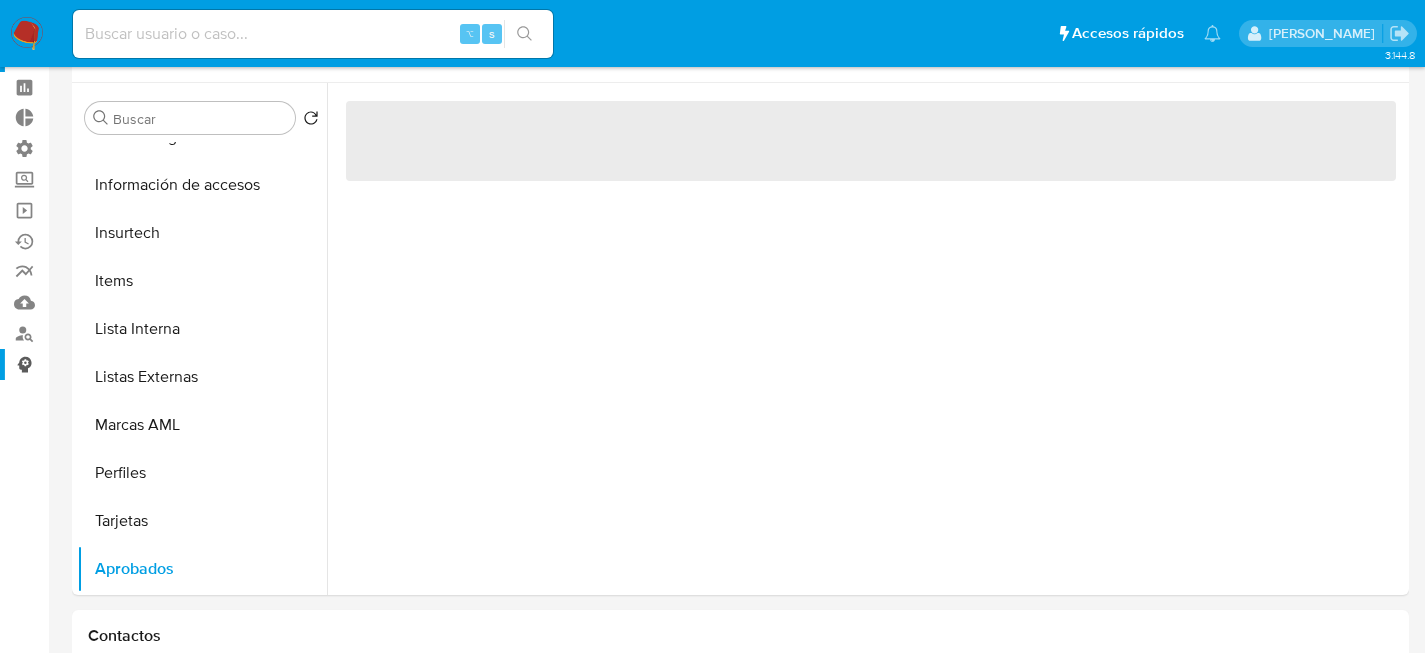 scroll, scrollTop: 0, scrollLeft: 0, axis: both 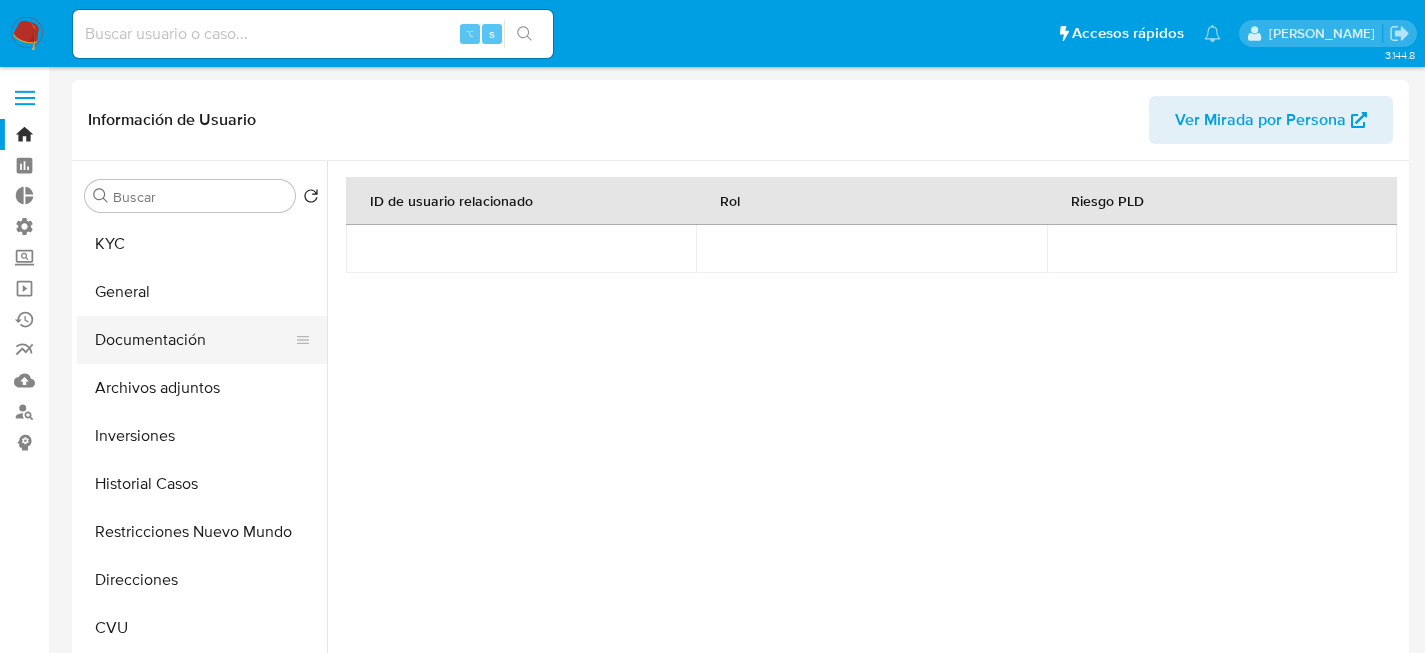 click on "Documentación" at bounding box center (194, 340) 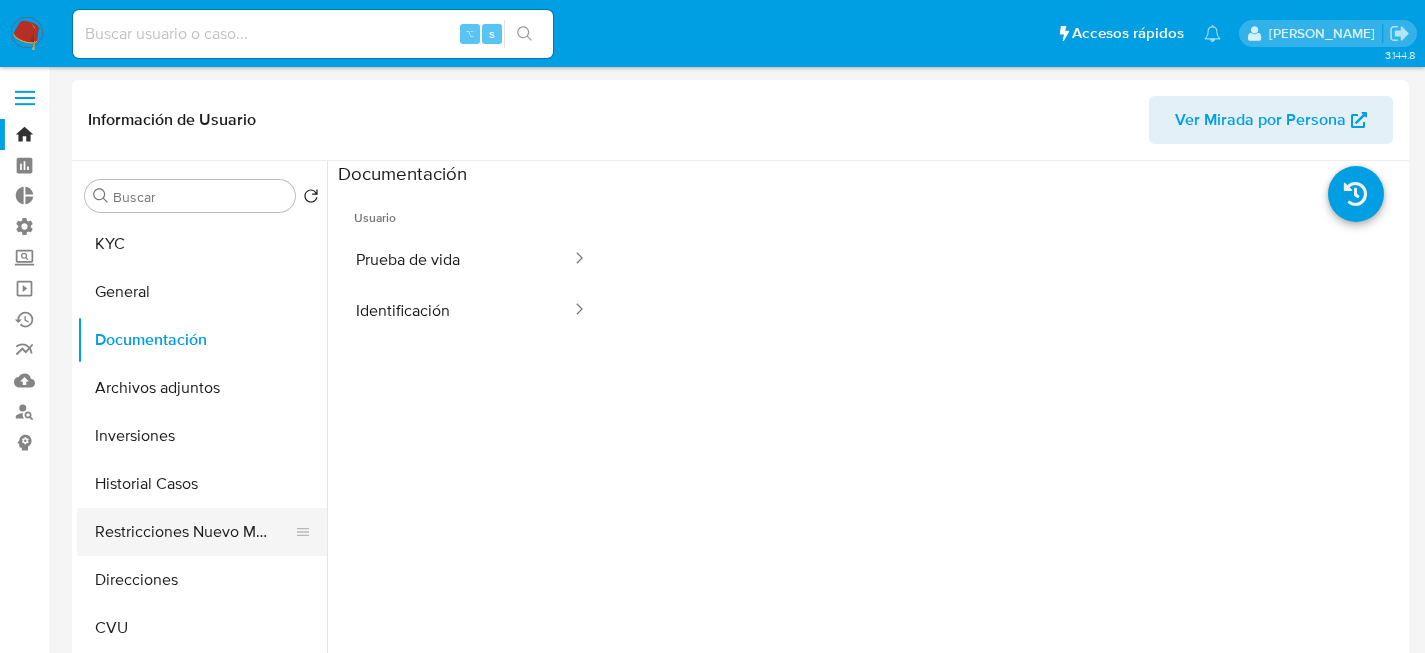 click on "Restricciones Nuevo Mundo" at bounding box center [194, 532] 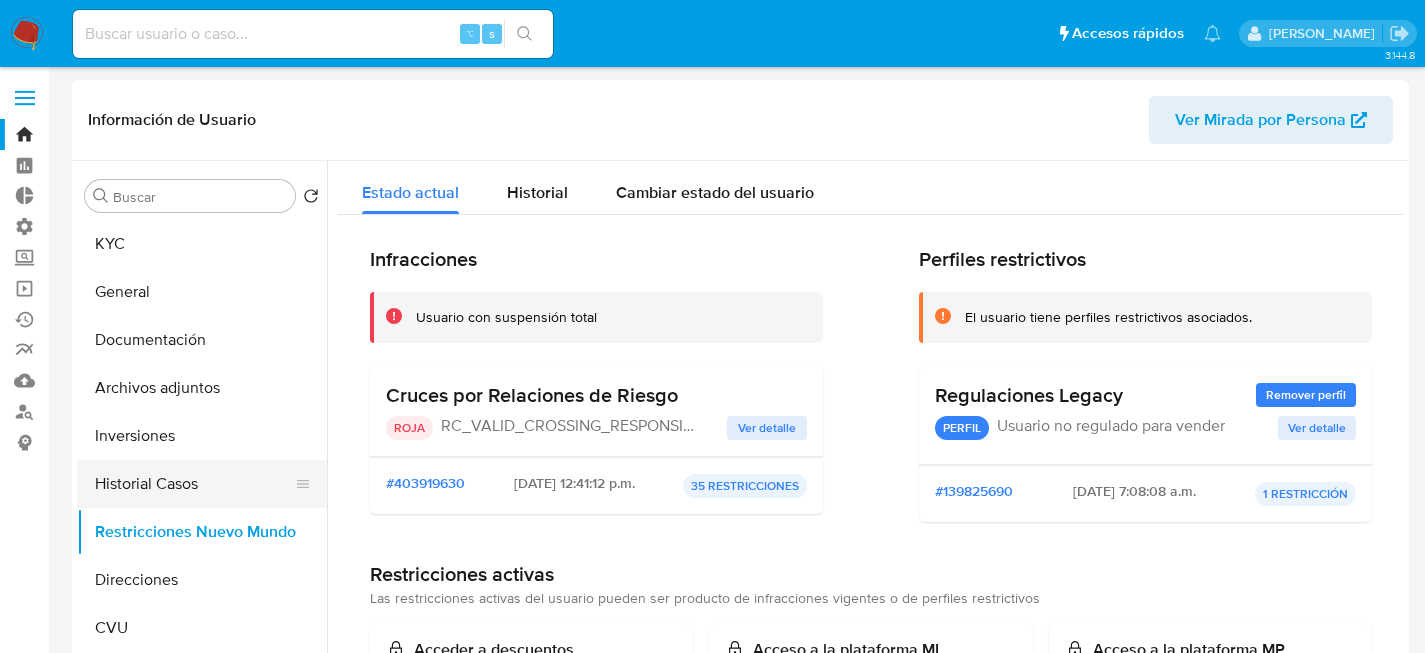 click on "Historial Casos" at bounding box center (194, 484) 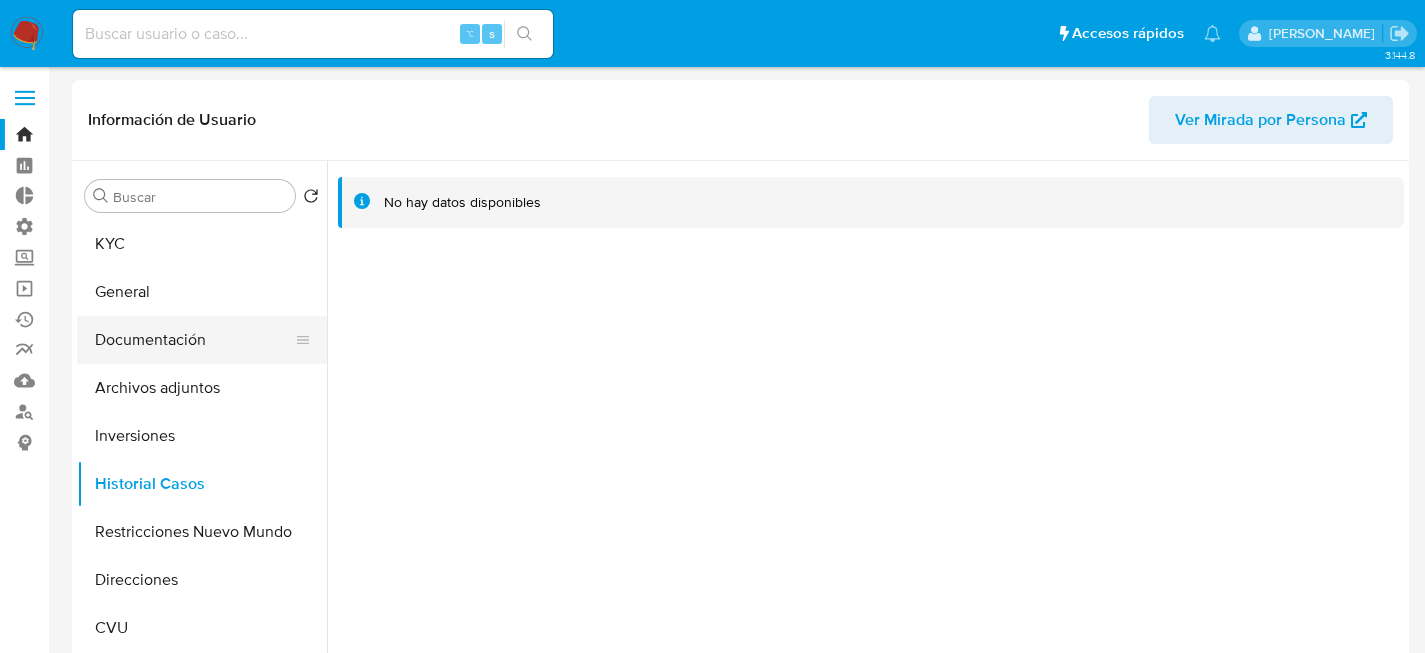 click on "Documentación" at bounding box center (194, 340) 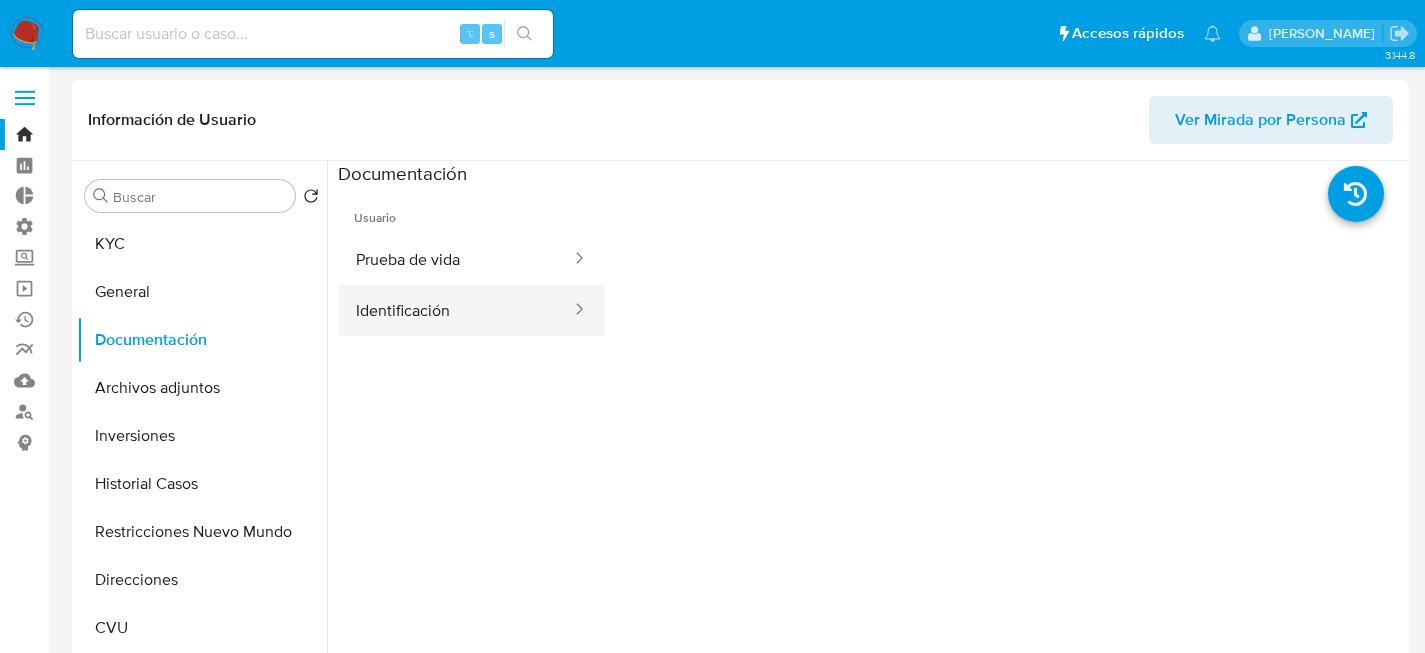 click on "Identificación" at bounding box center [455, 310] 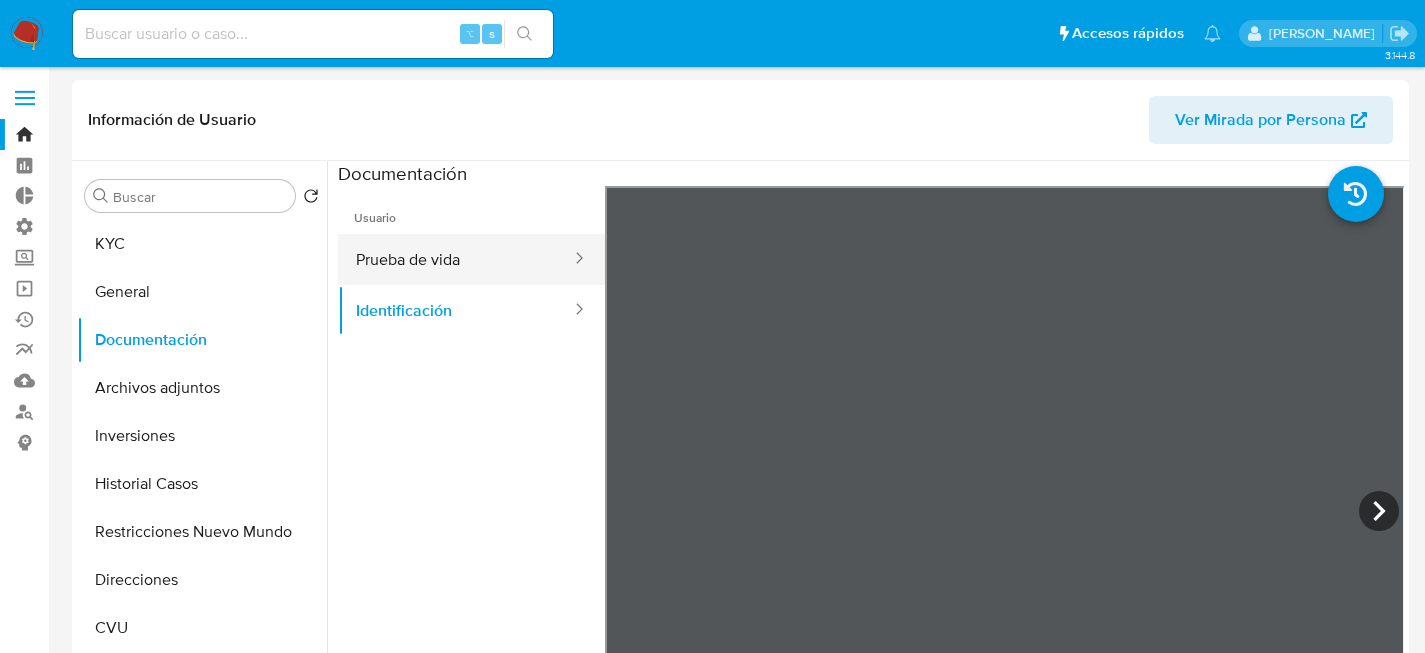 click on "Prueba de vida" at bounding box center [455, 259] 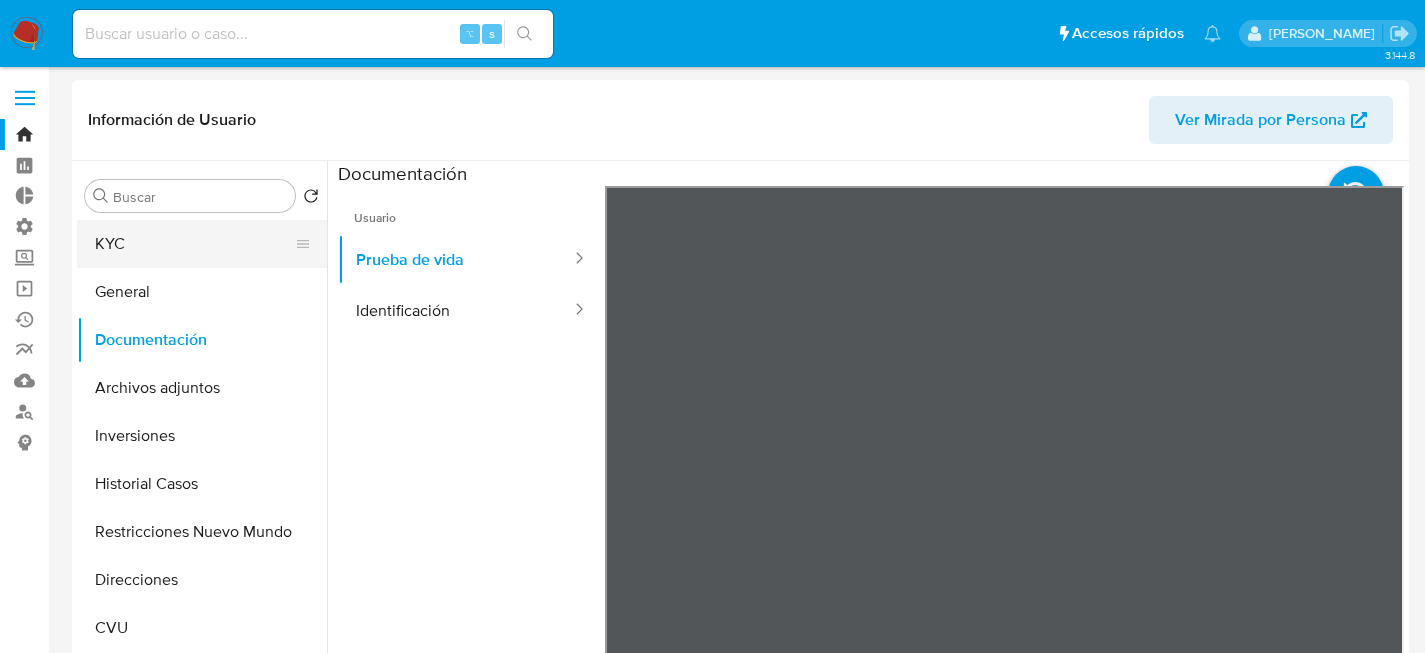 click on "KYC" at bounding box center (194, 244) 